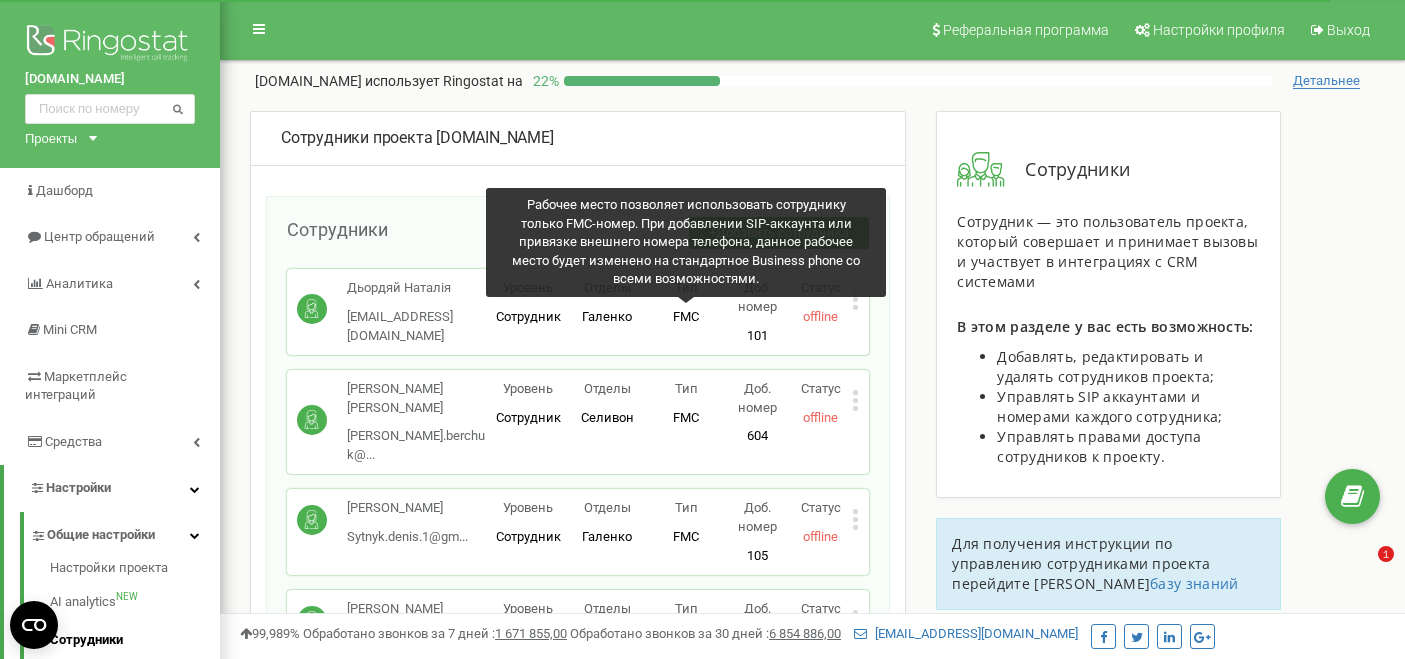 scroll, scrollTop: 0, scrollLeft: 0, axis: both 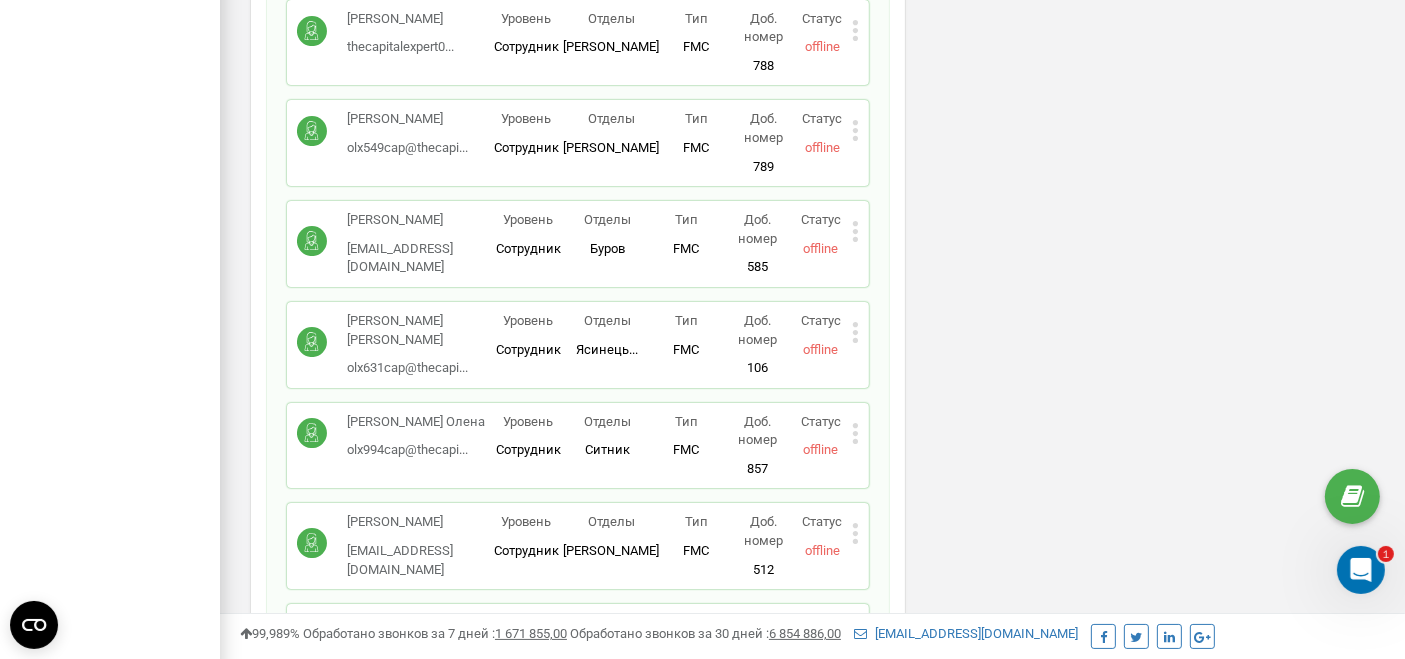 click 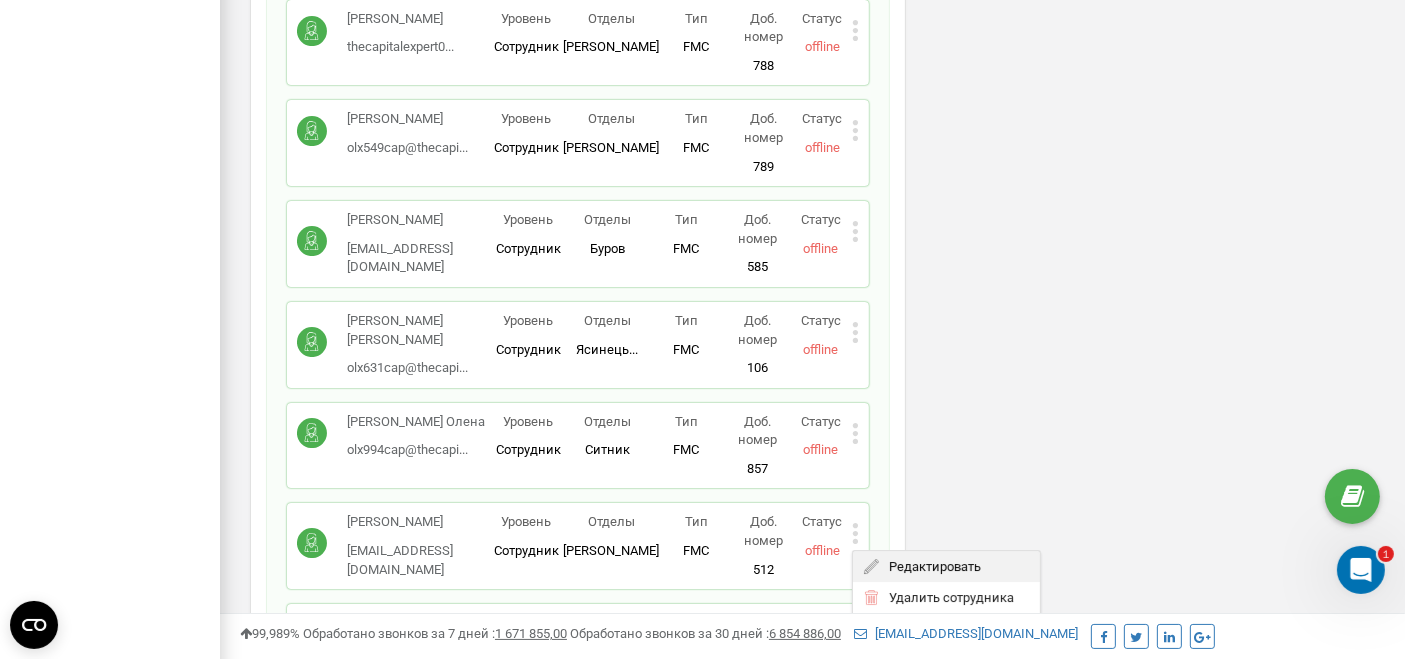 click on "Редактировать" at bounding box center (931, 566) 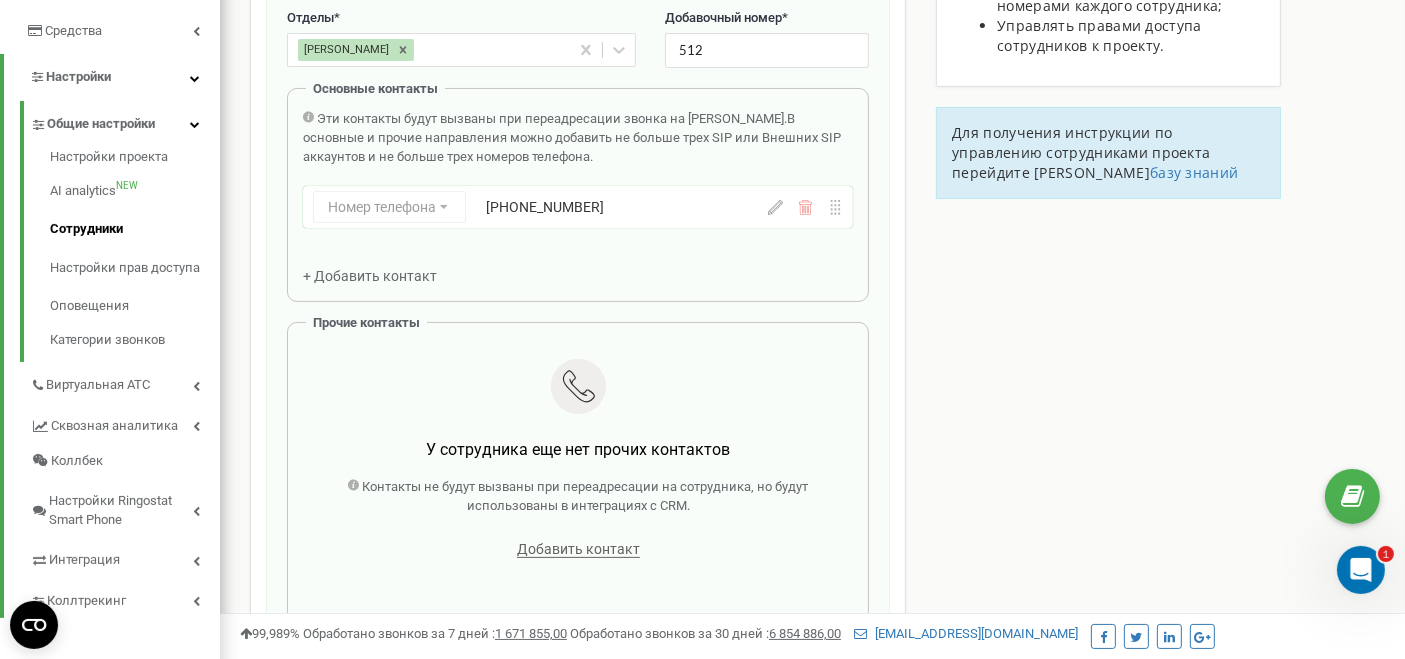 scroll, scrollTop: 200, scrollLeft: 0, axis: vertical 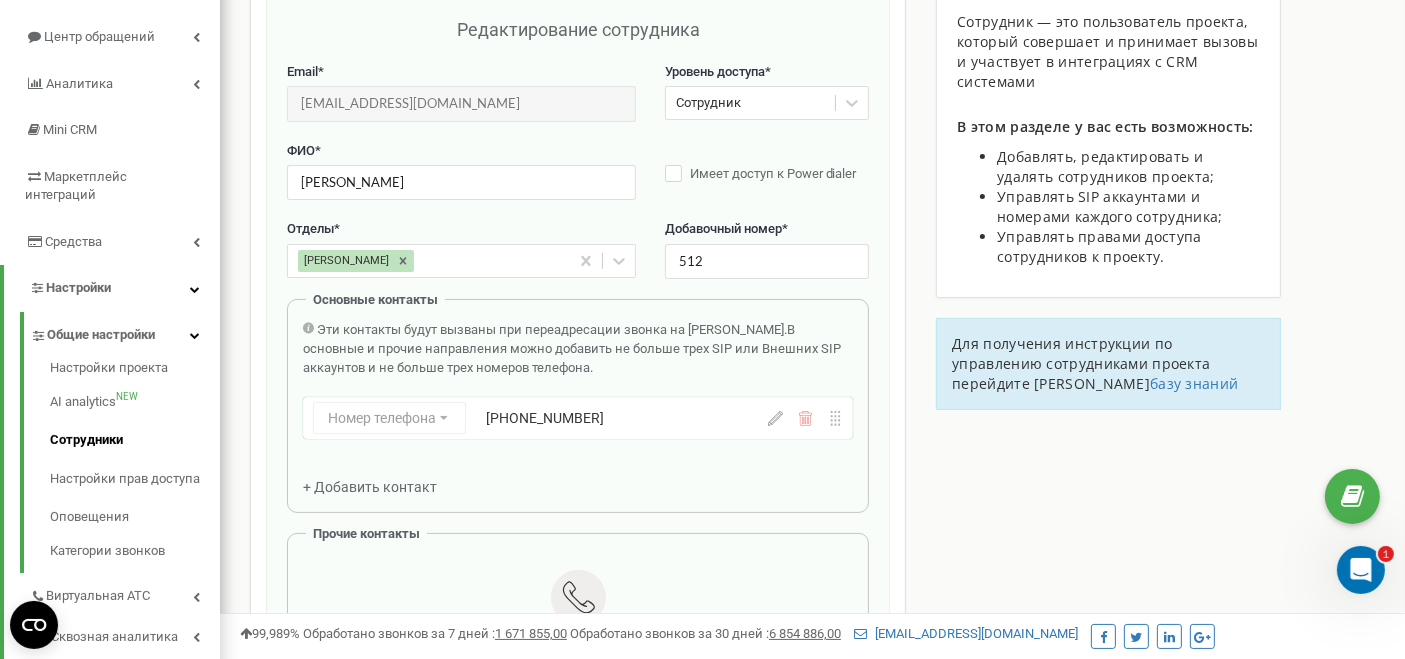 click on "Даниленко" at bounding box center [429, 261] 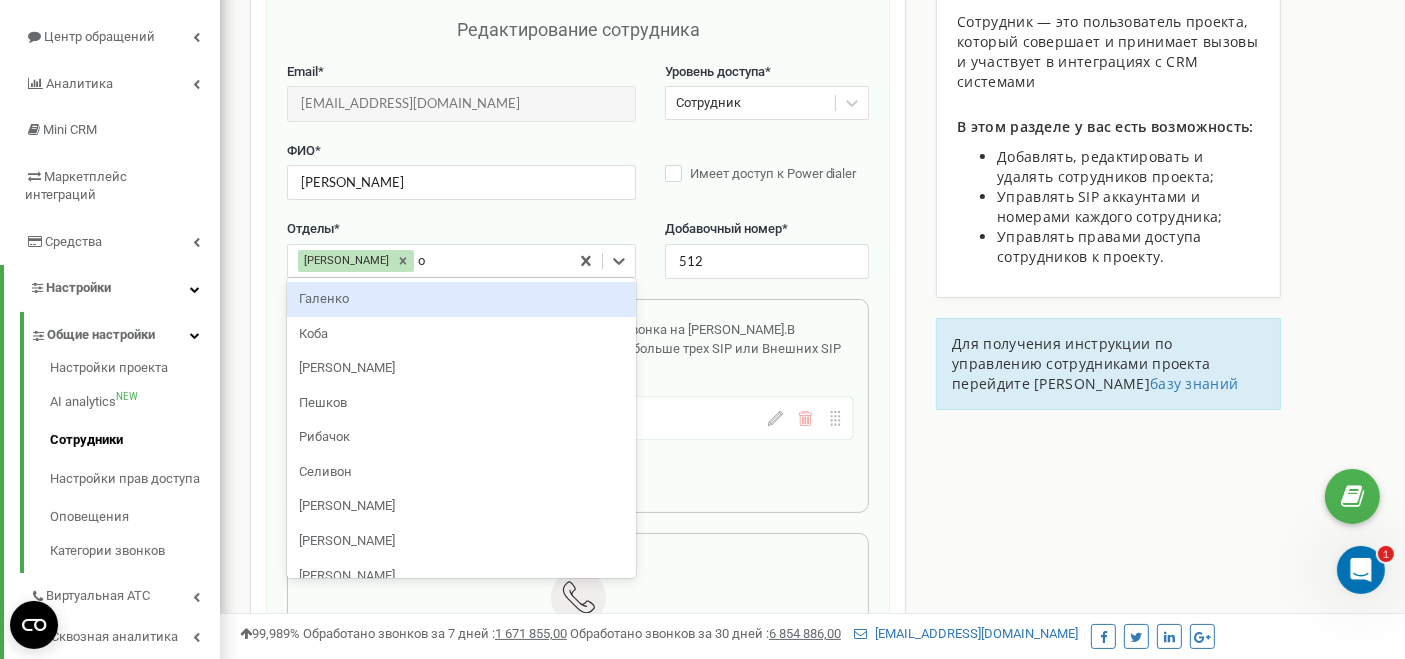 type on "от" 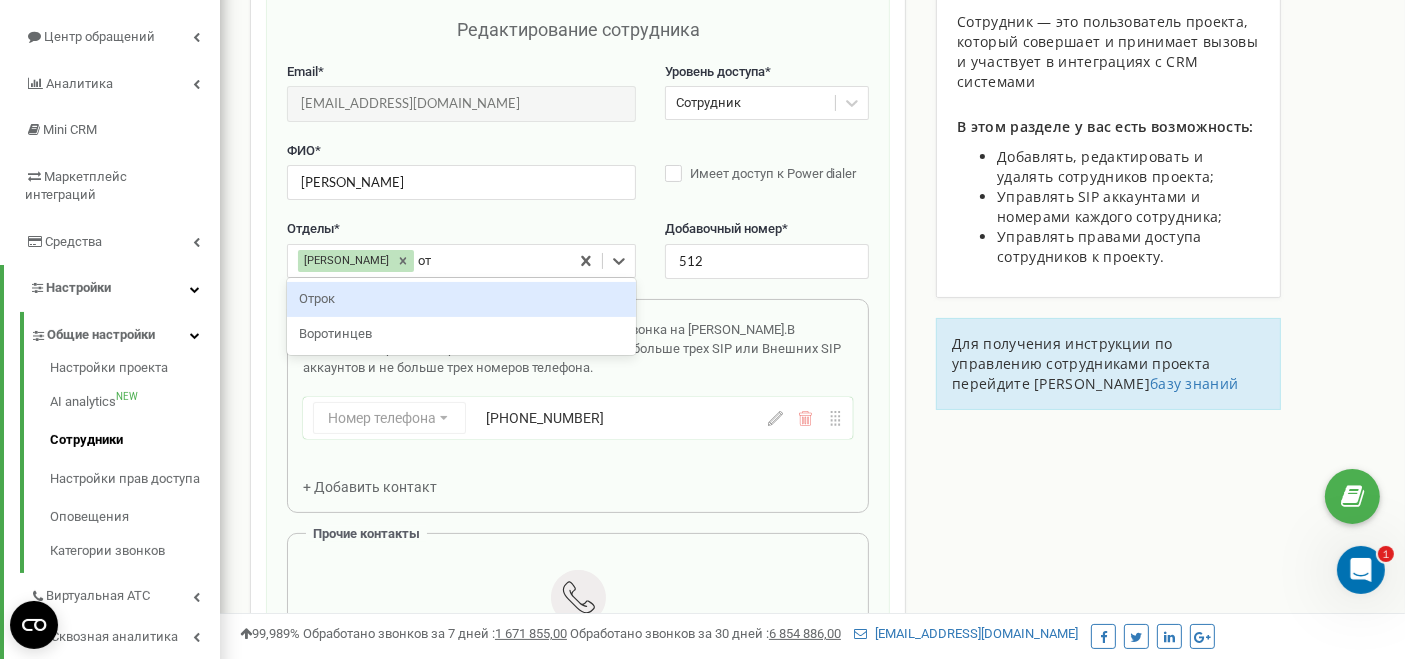 click on "Отрок" at bounding box center [461, 299] 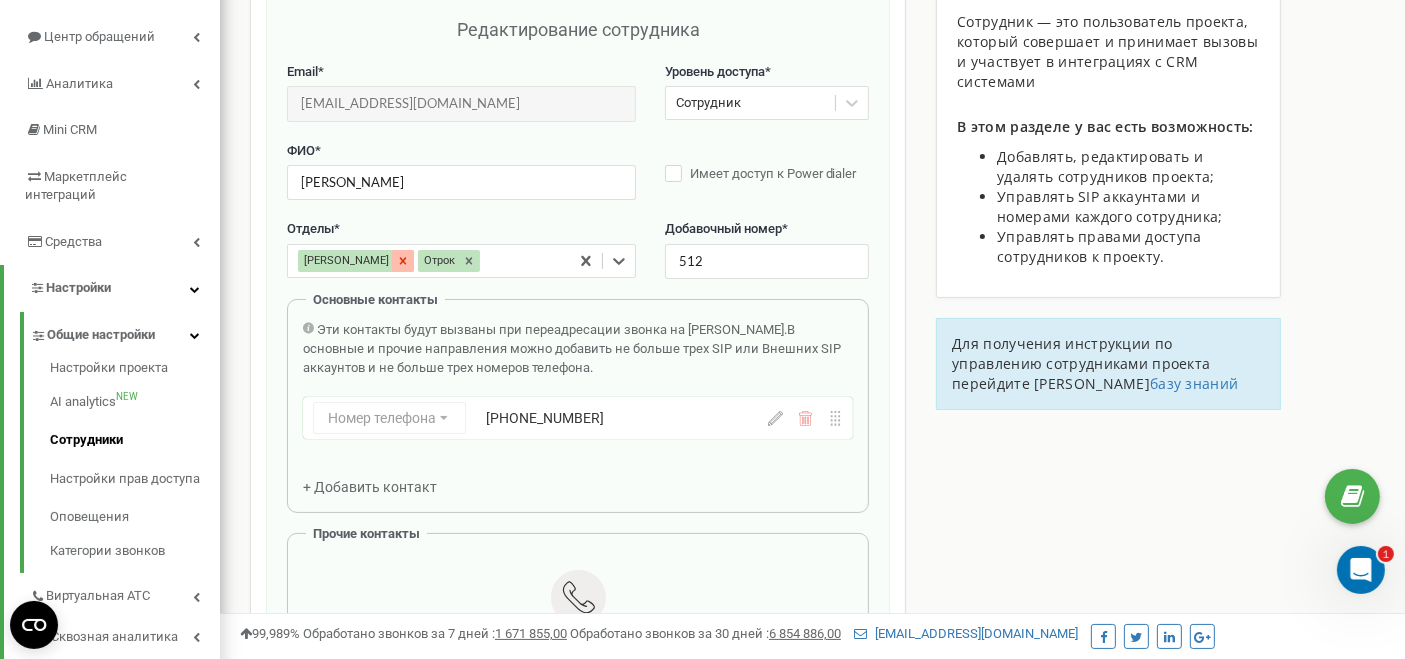 click 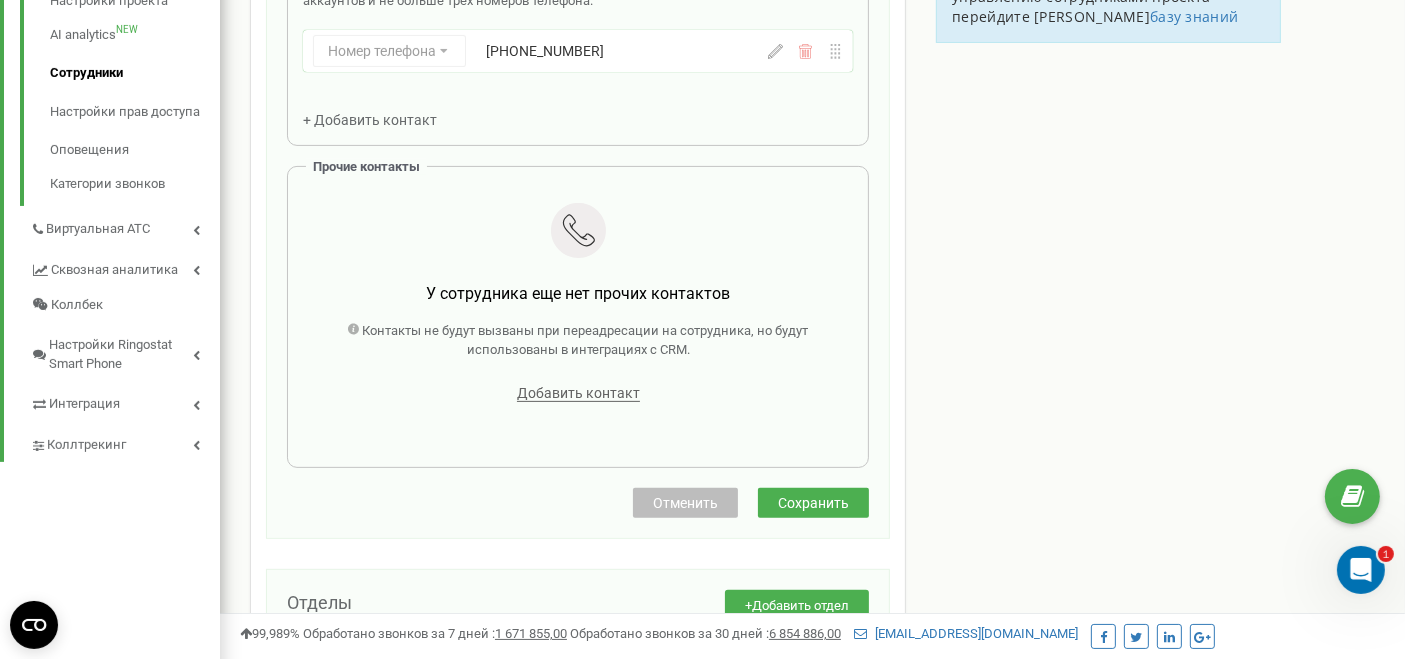 scroll, scrollTop: 866, scrollLeft: 0, axis: vertical 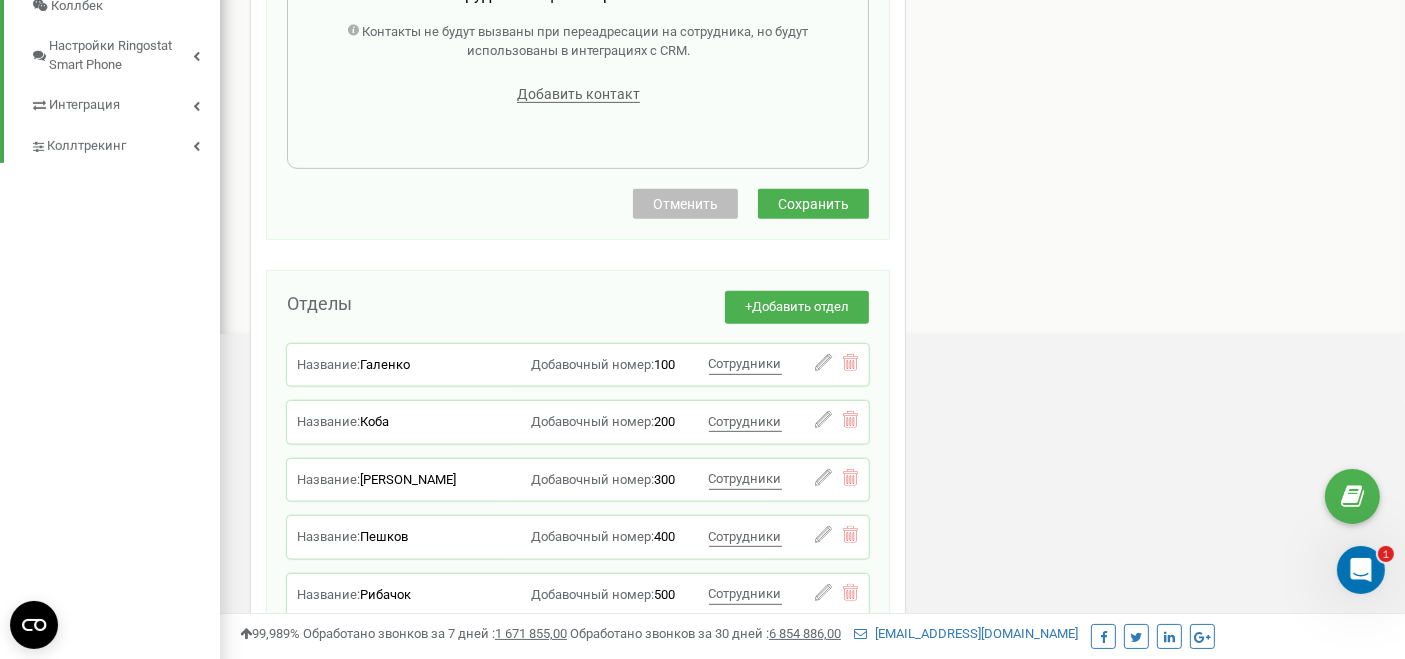 click on "Сохранить" at bounding box center [813, 204] 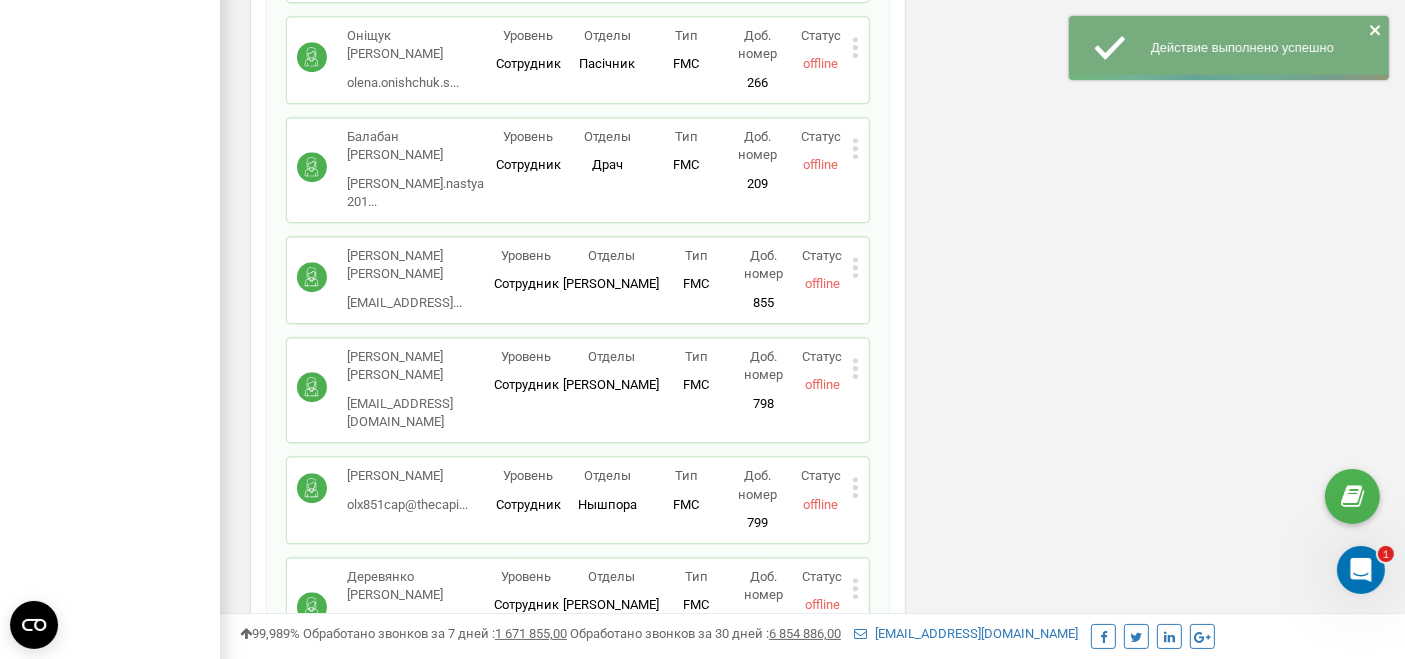 scroll, scrollTop: 5257, scrollLeft: 0, axis: vertical 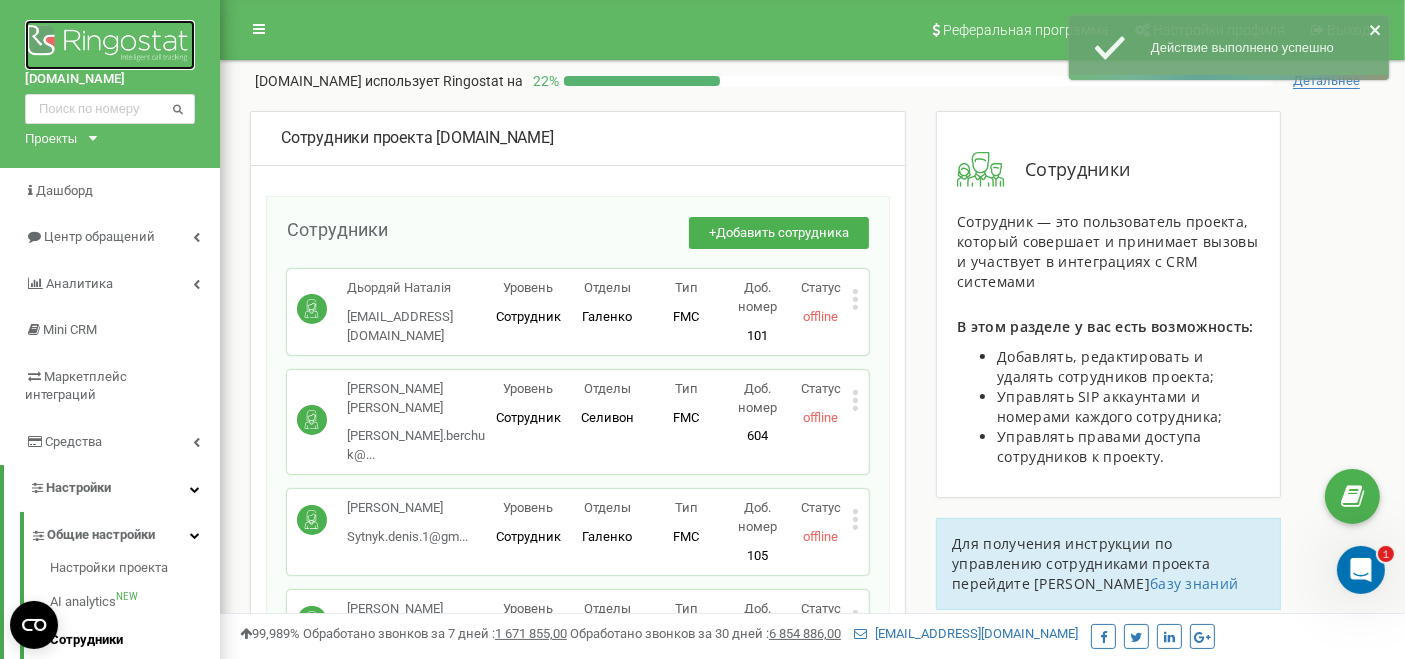 click at bounding box center (110, 45) 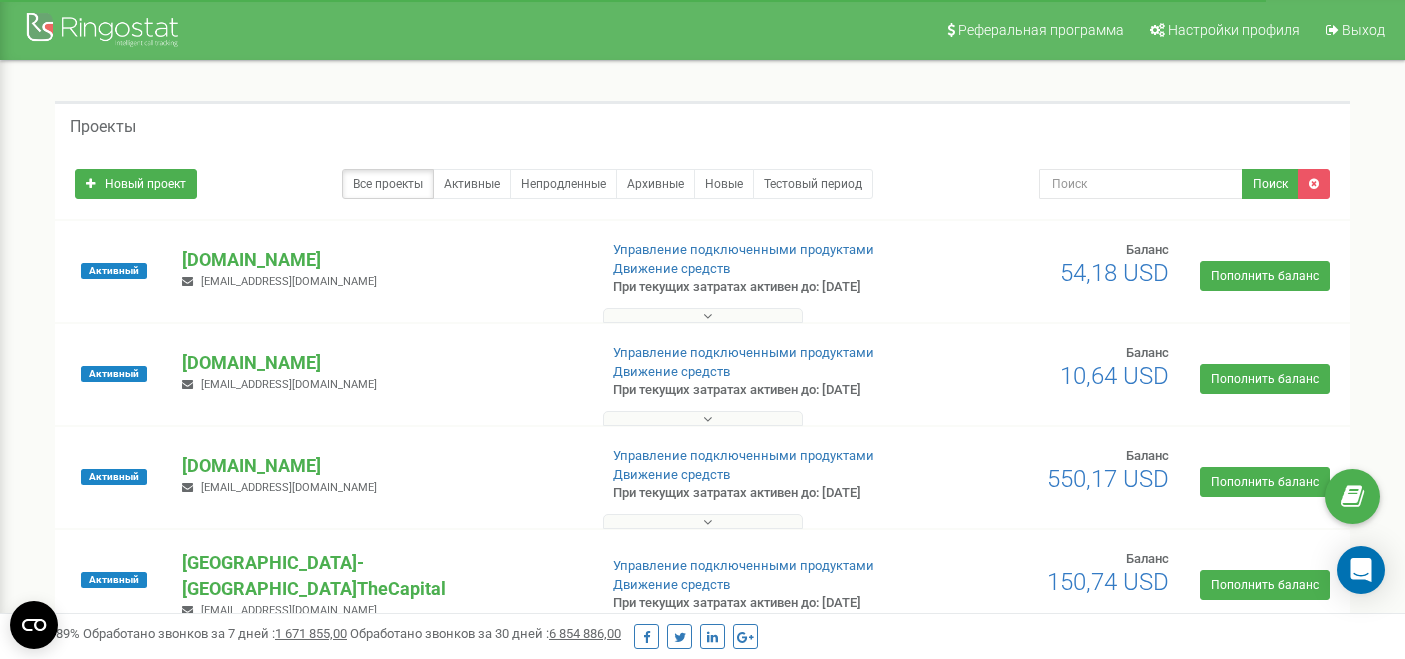 scroll, scrollTop: 0, scrollLeft: 0, axis: both 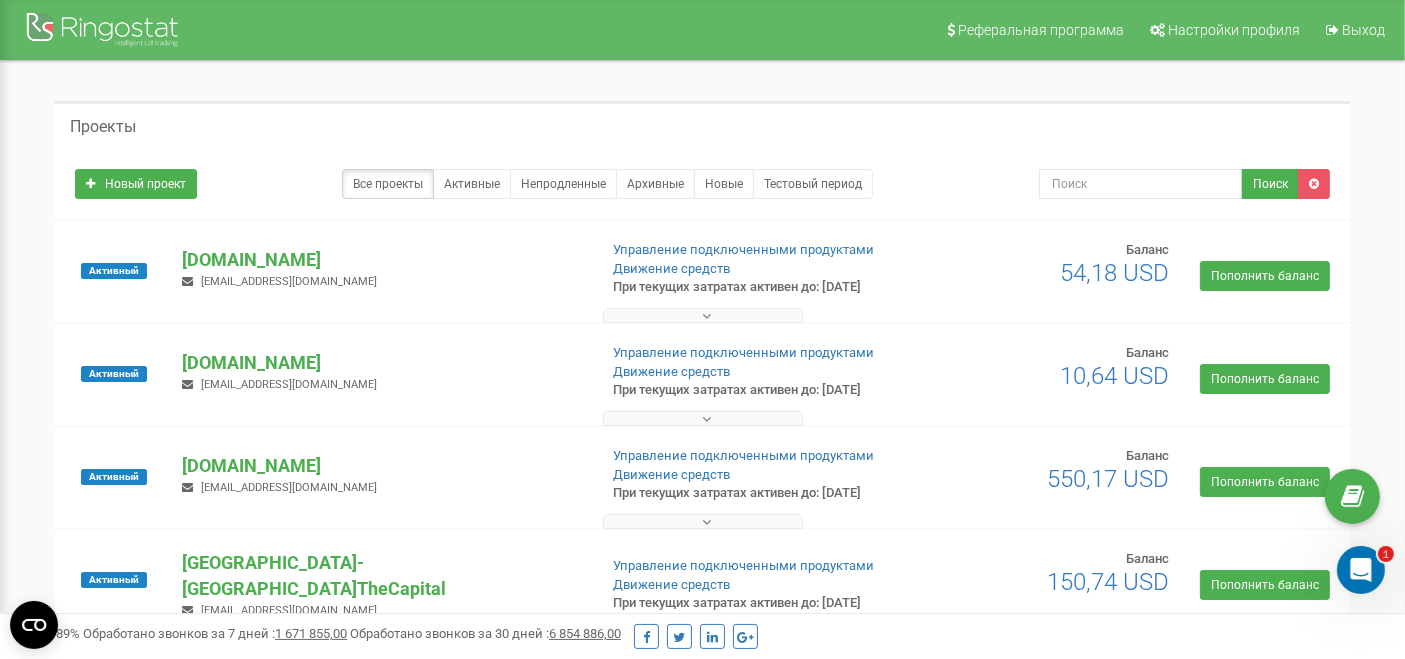 click on "Проекты" at bounding box center [702, 125] 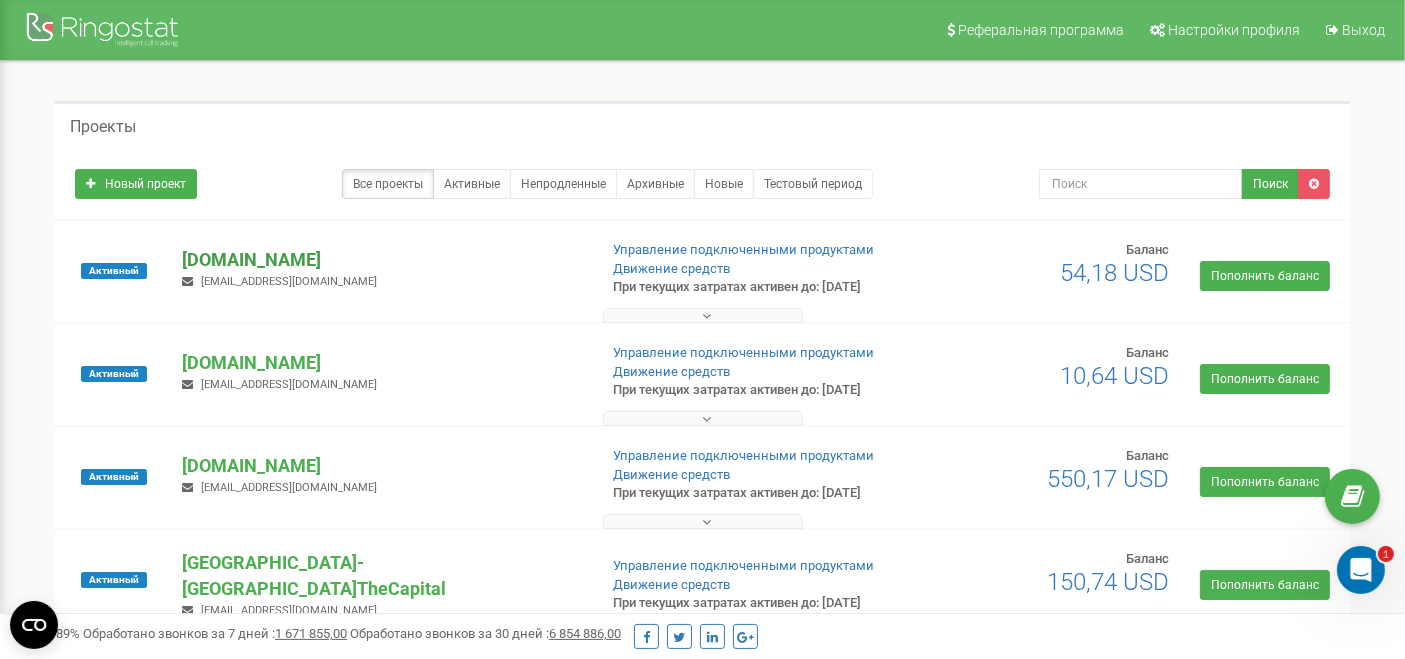 click on "[DOMAIN_NAME]" at bounding box center (381, 260) 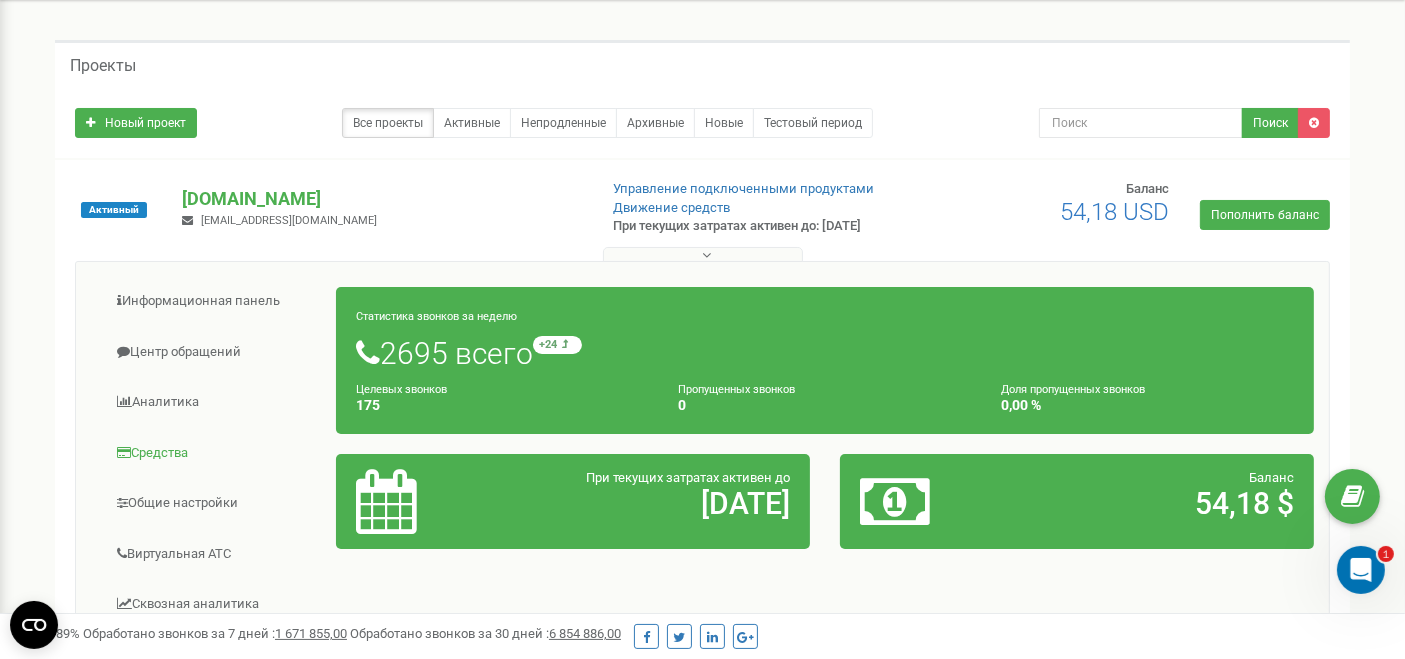 scroll, scrollTop: 111, scrollLeft: 0, axis: vertical 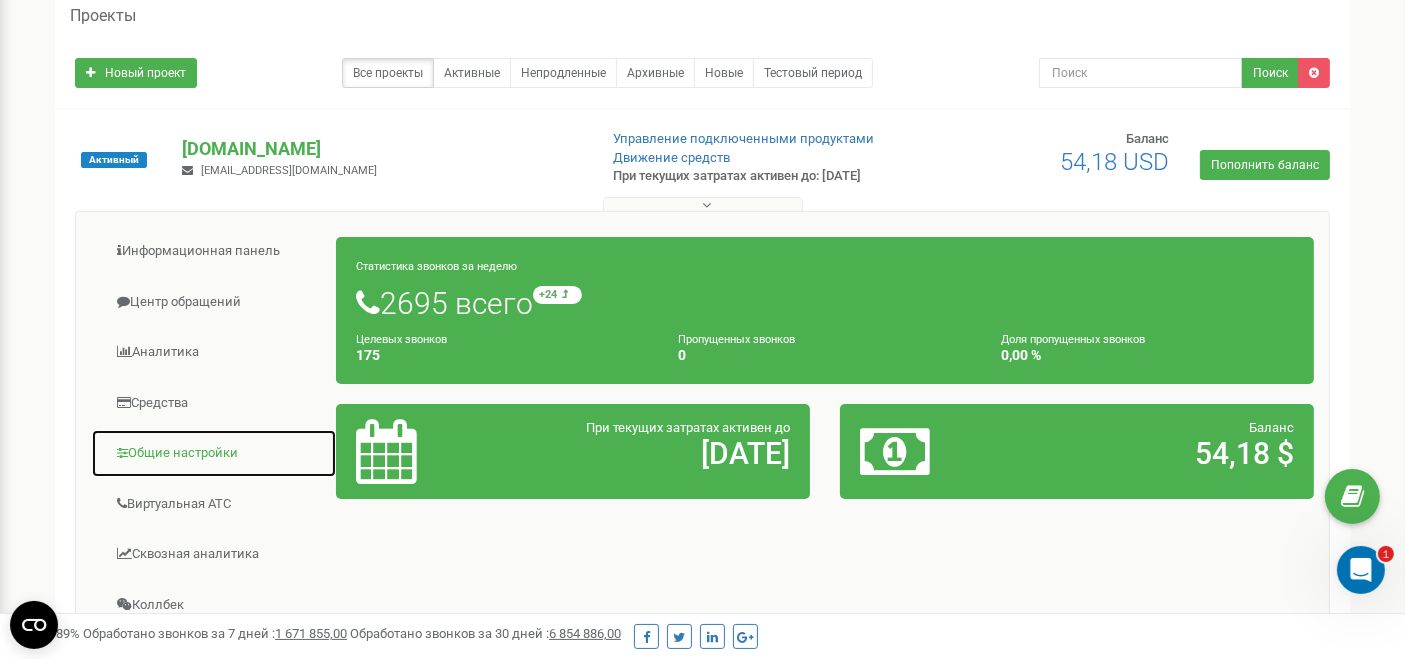 click on "Общие настройки" at bounding box center [214, 453] 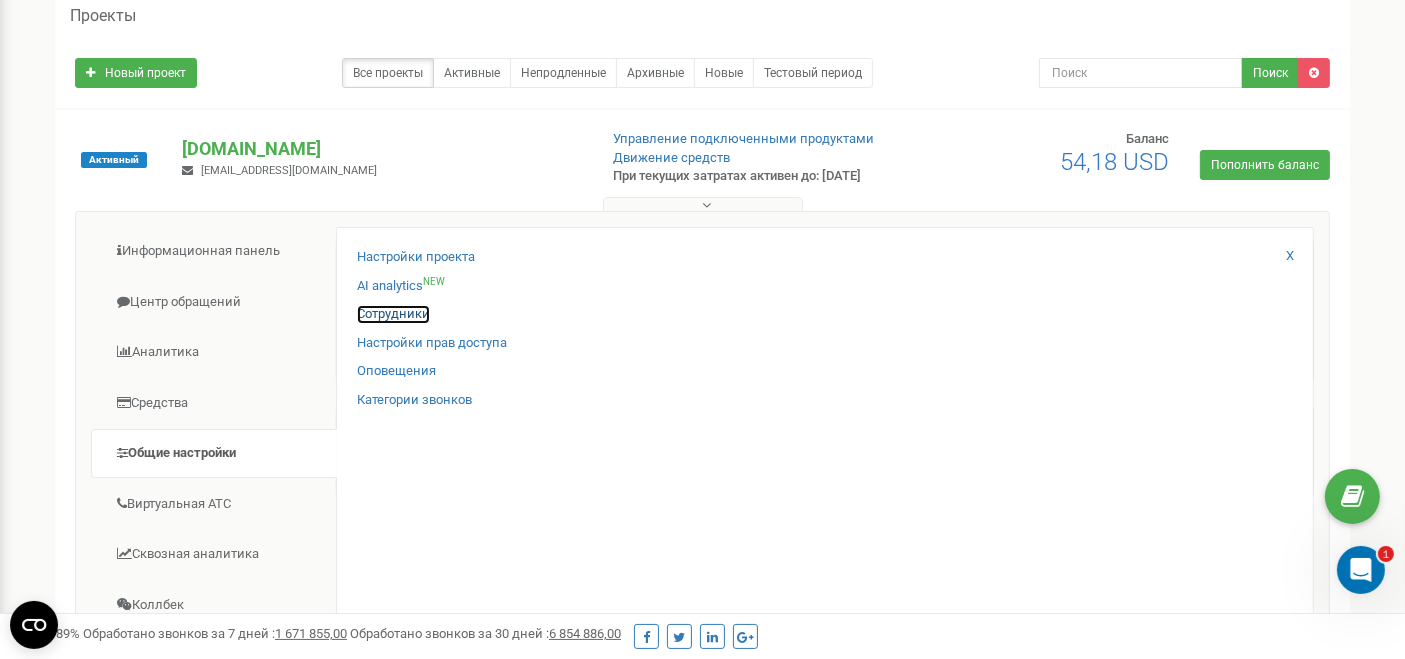 click on "Сотрудники" at bounding box center [393, 314] 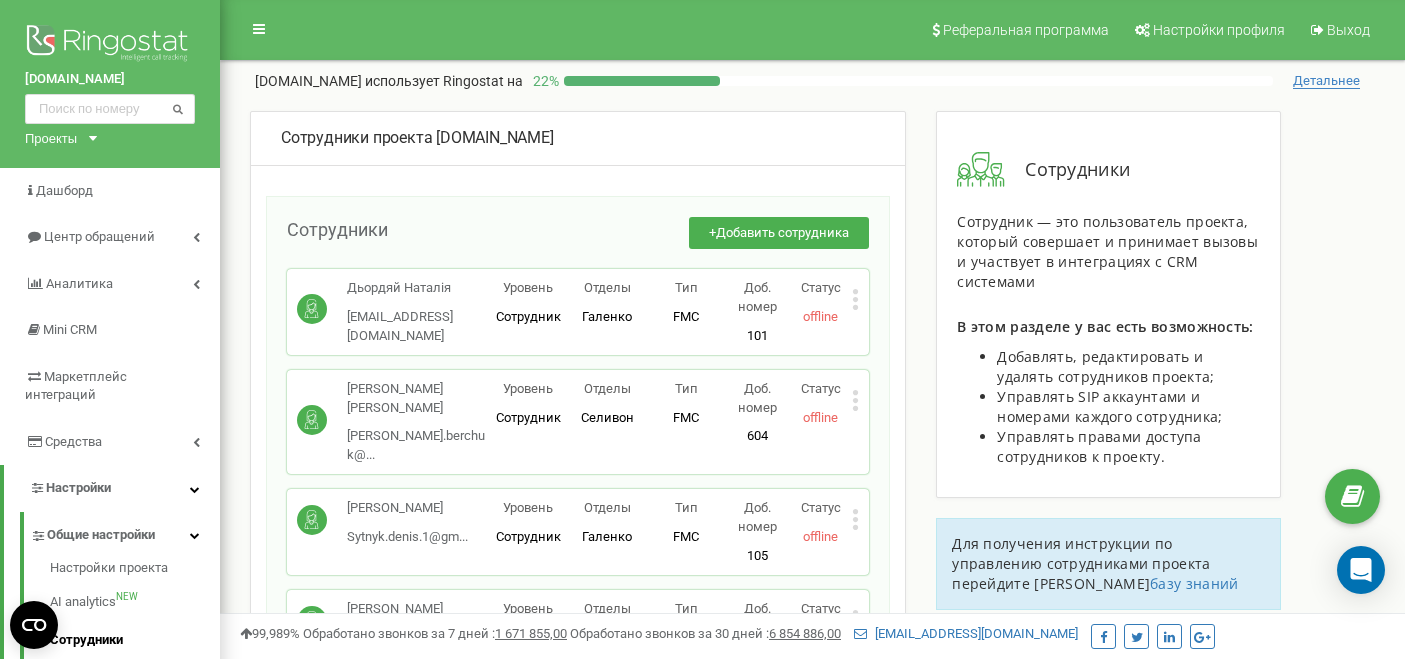 scroll, scrollTop: 0, scrollLeft: 0, axis: both 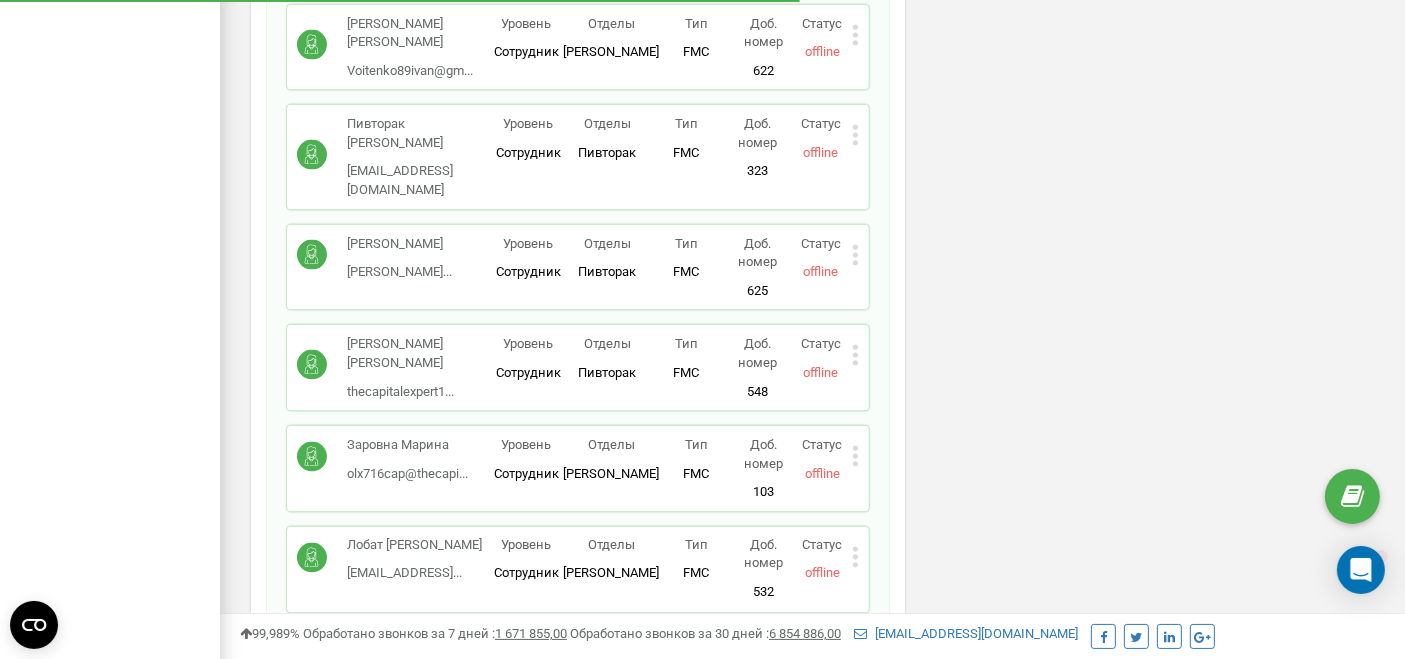 click 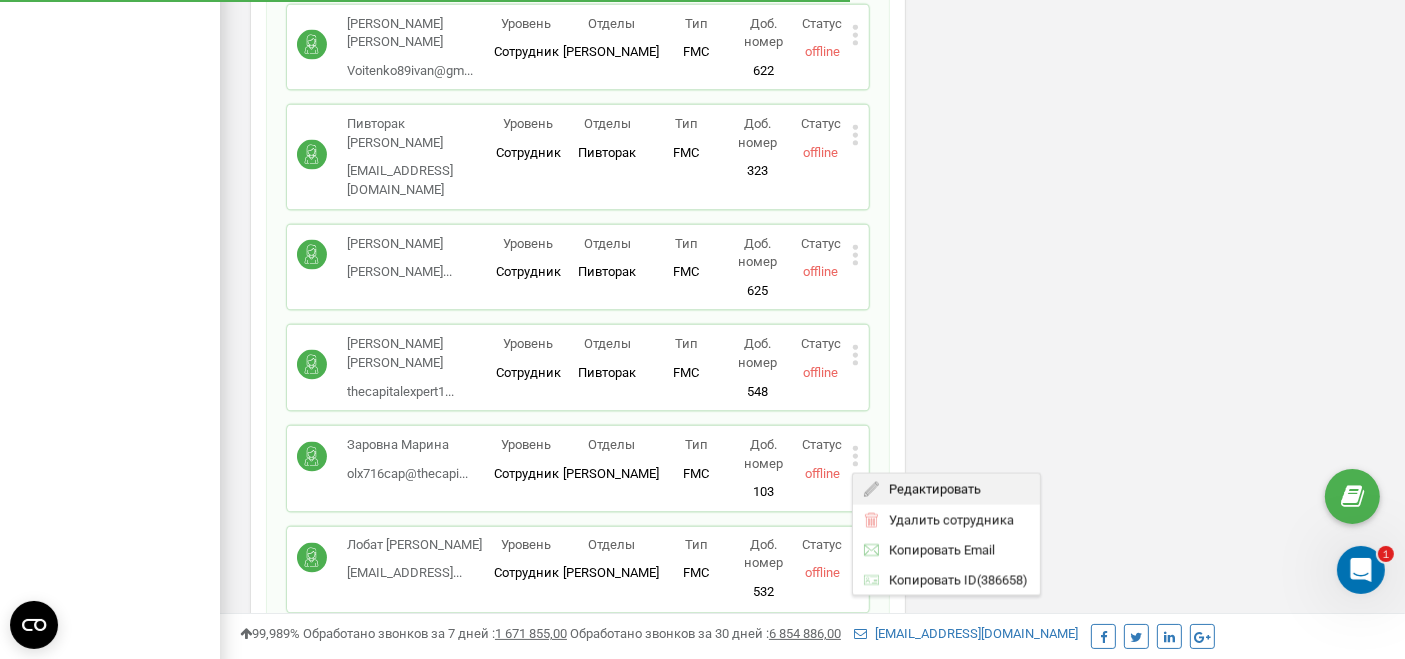 scroll, scrollTop: 0, scrollLeft: 0, axis: both 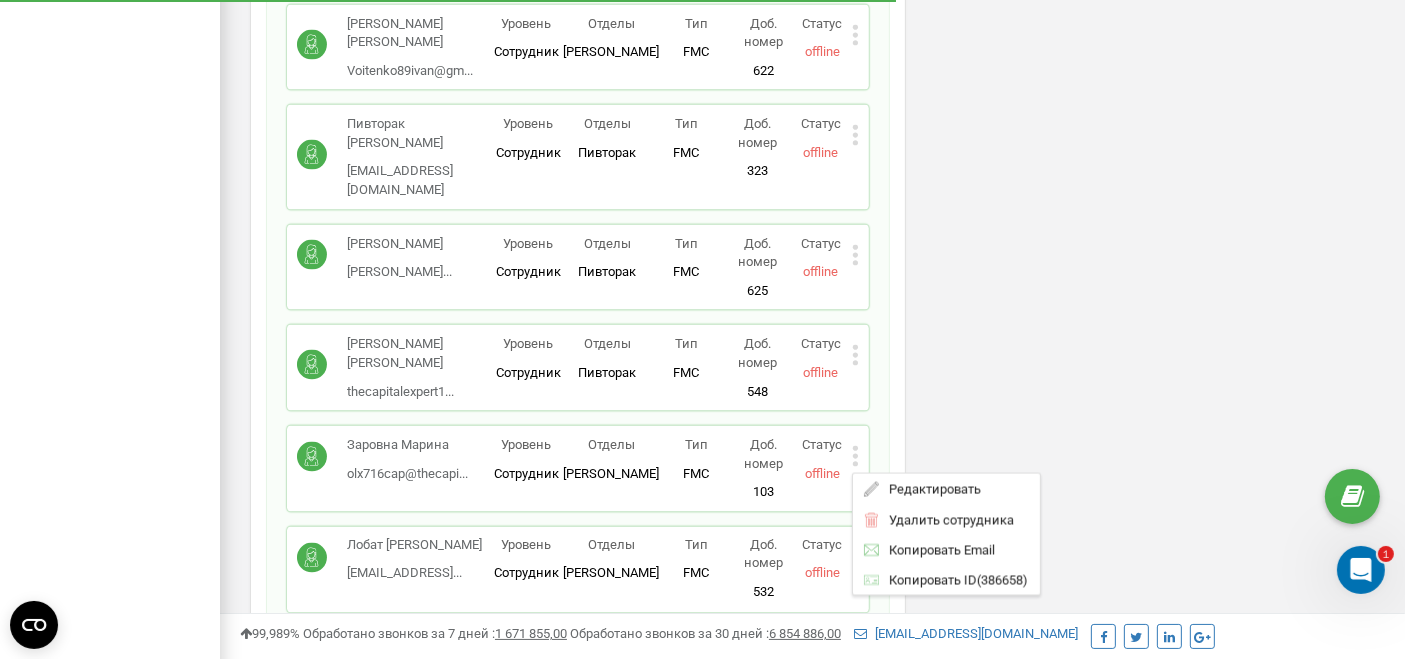 drag, startPoint x: 886, startPoint y: 365, endPoint x: 992, endPoint y: 545, distance: 208.89232 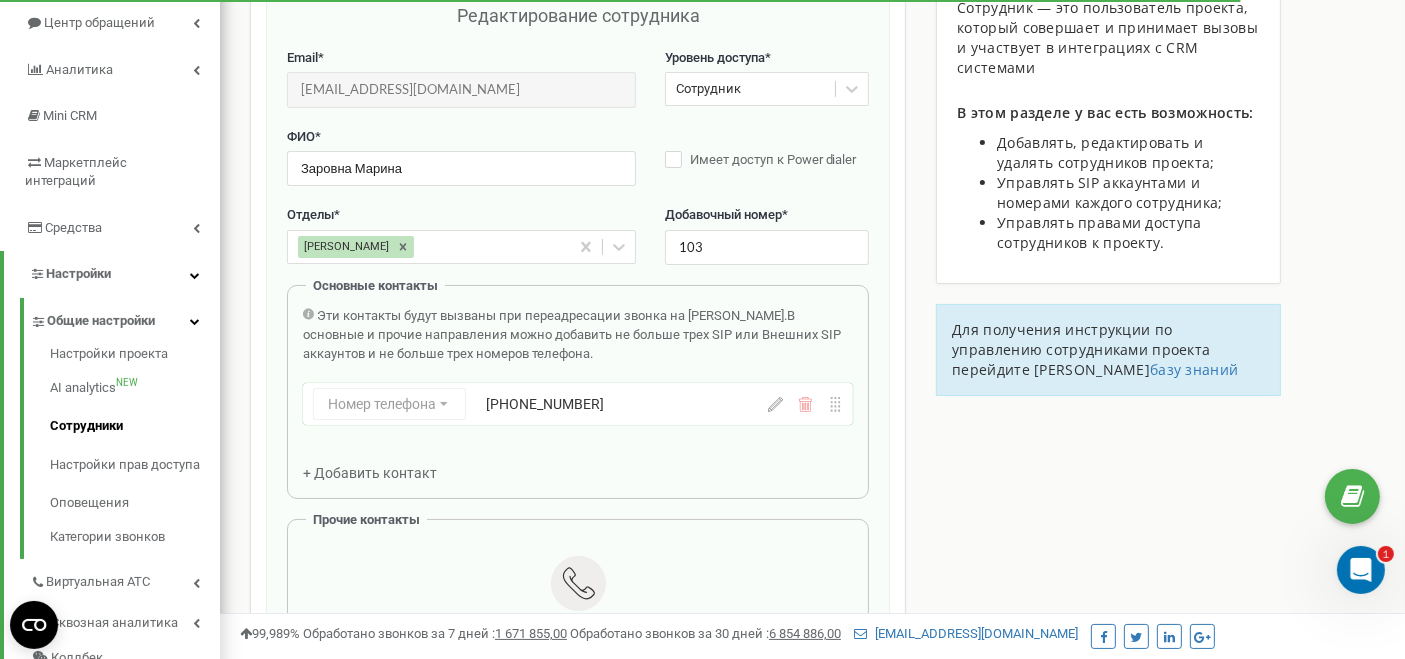 scroll, scrollTop: 200, scrollLeft: 0, axis: vertical 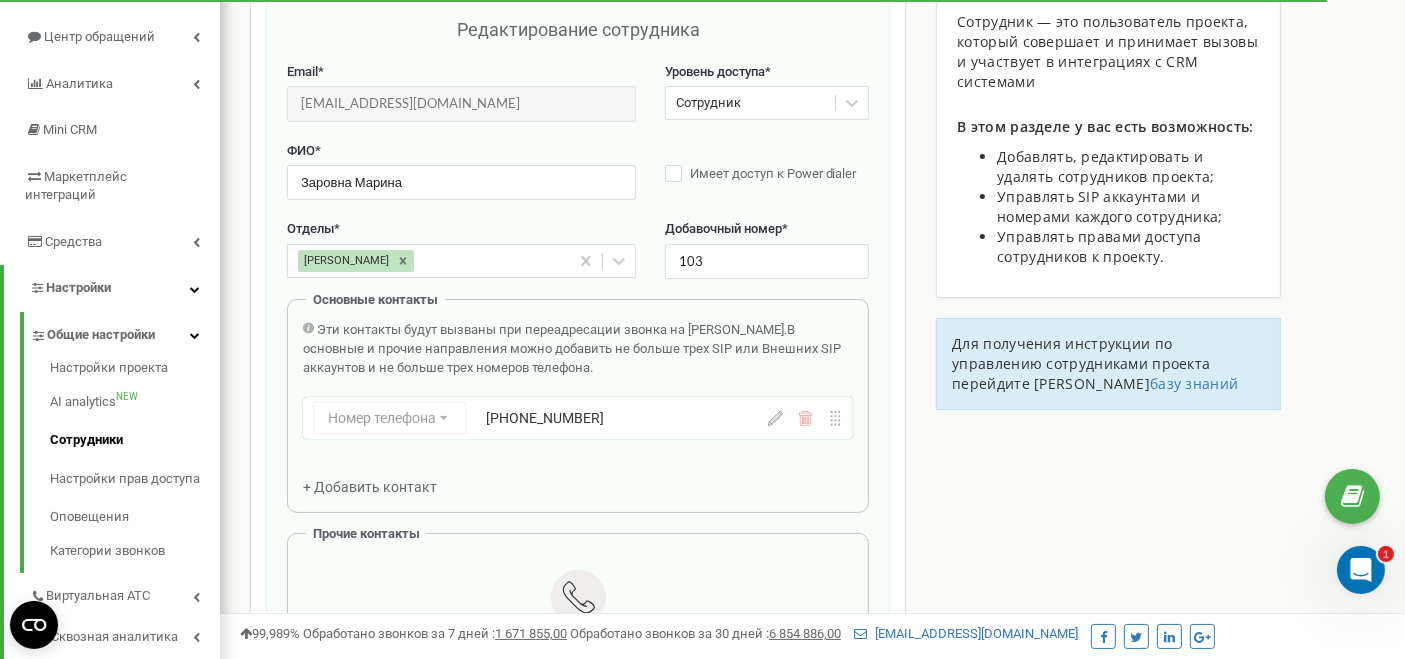 click on "Даниленко" at bounding box center [429, 261] 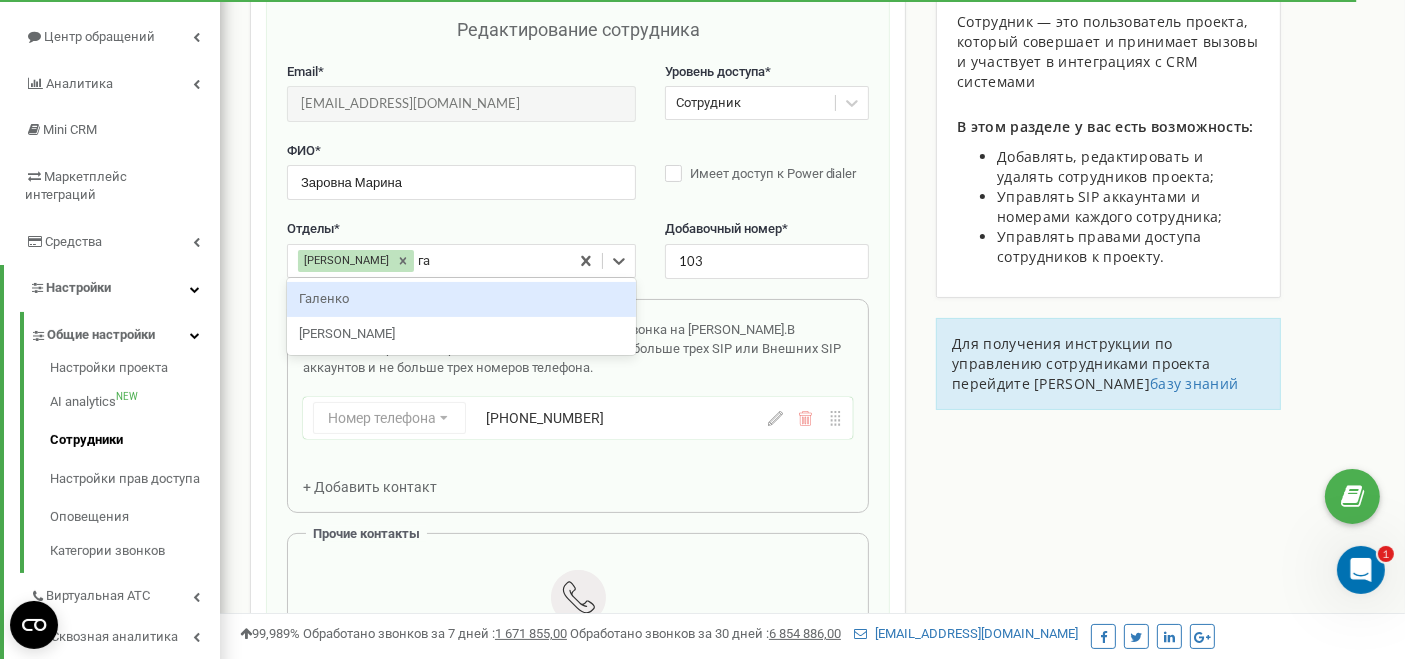 type on "гас" 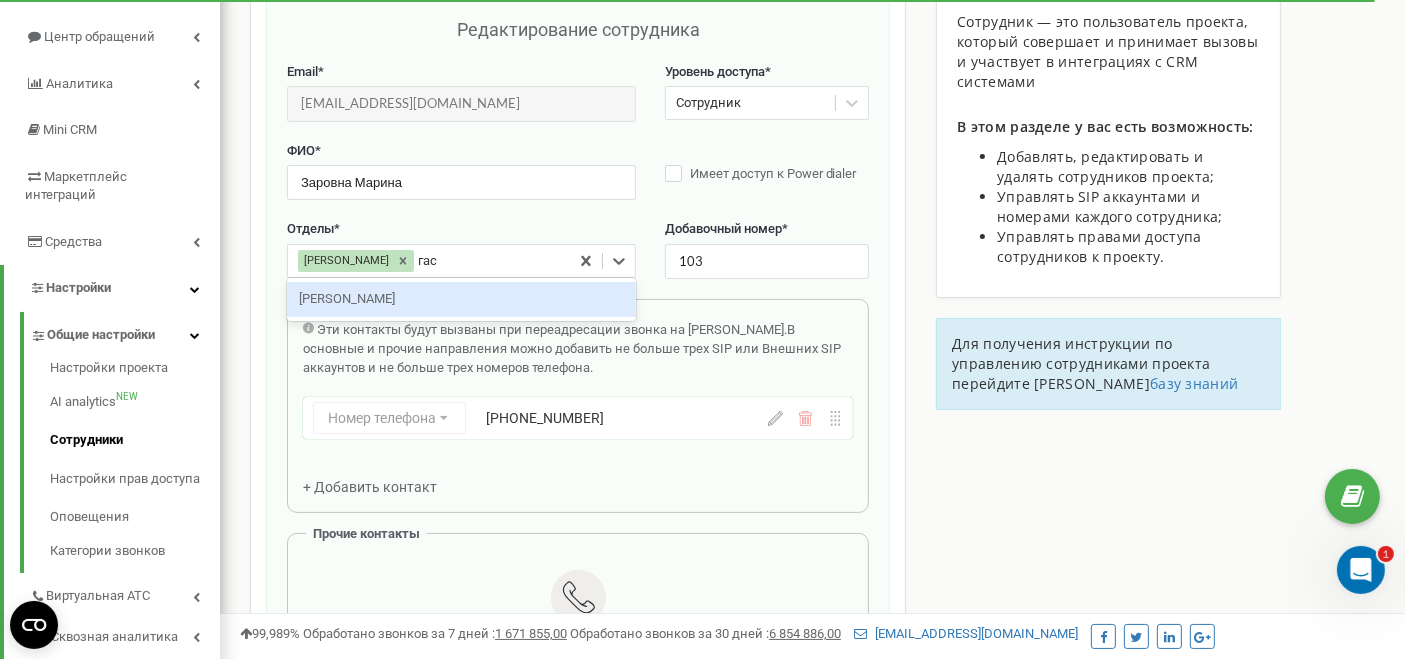click on "Гаспарова" at bounding box center [461, 299] 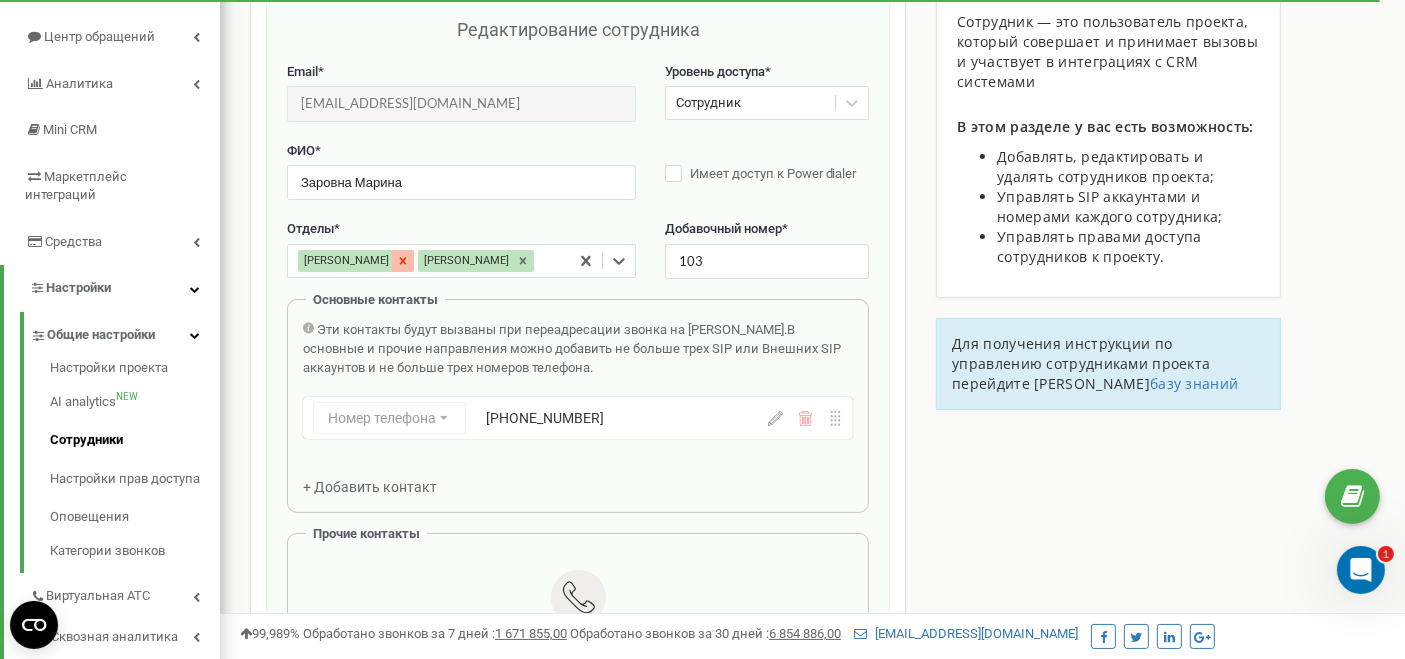 click 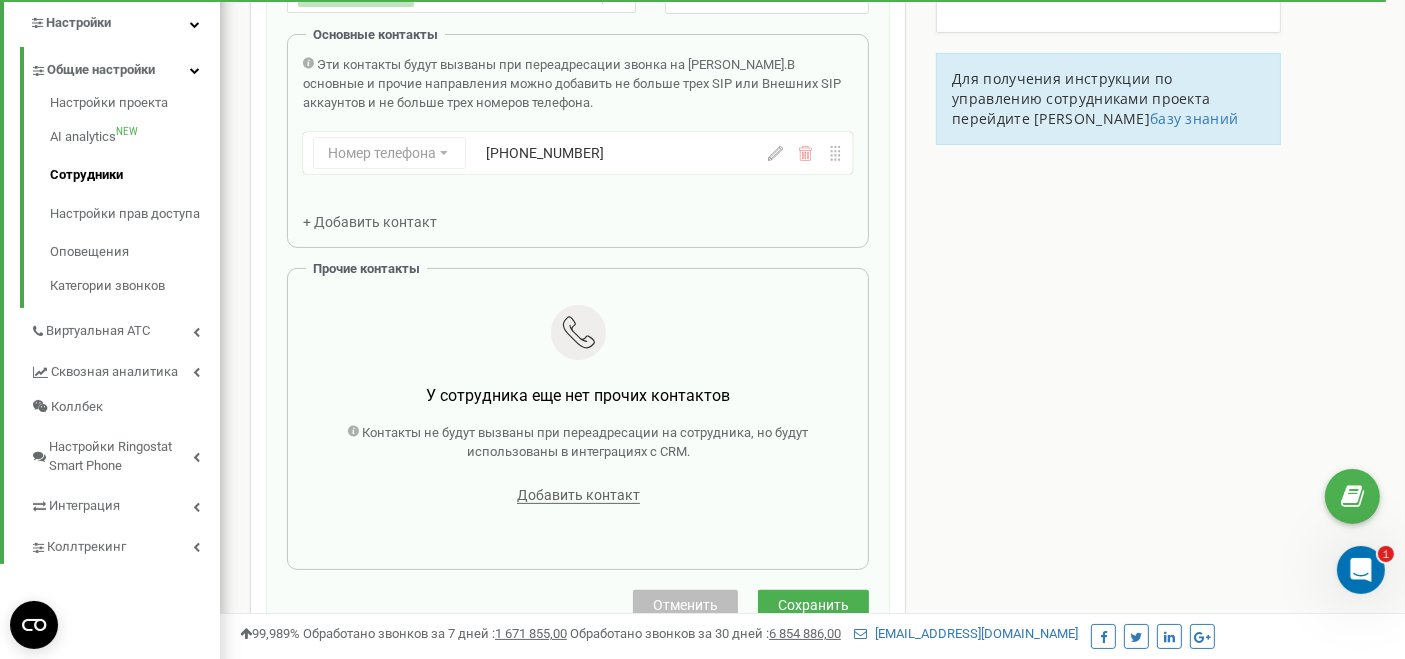 scroll, scrollTop: 644, scrollLeft: 0, axis: vertical 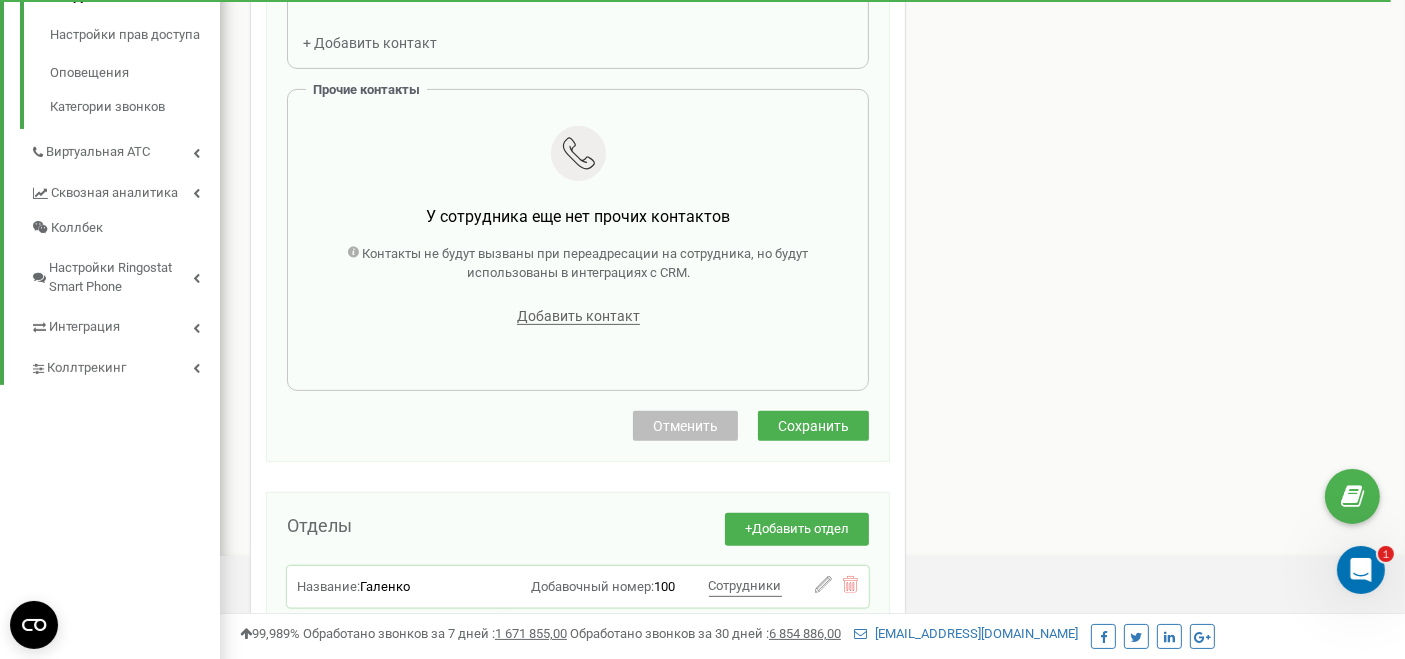 click on "Сохранить" at bounding box center (813, 426) 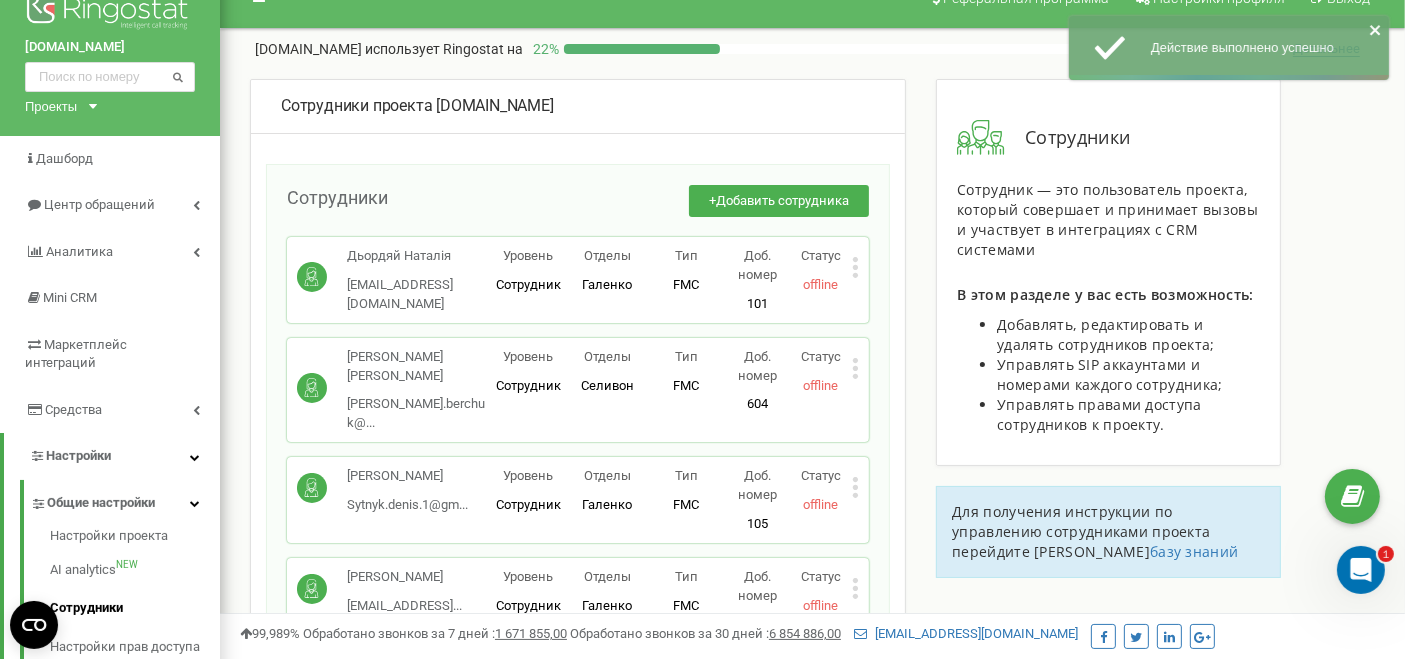 scroll, scrollTop: 0, scrollLeft: 0, axis: both 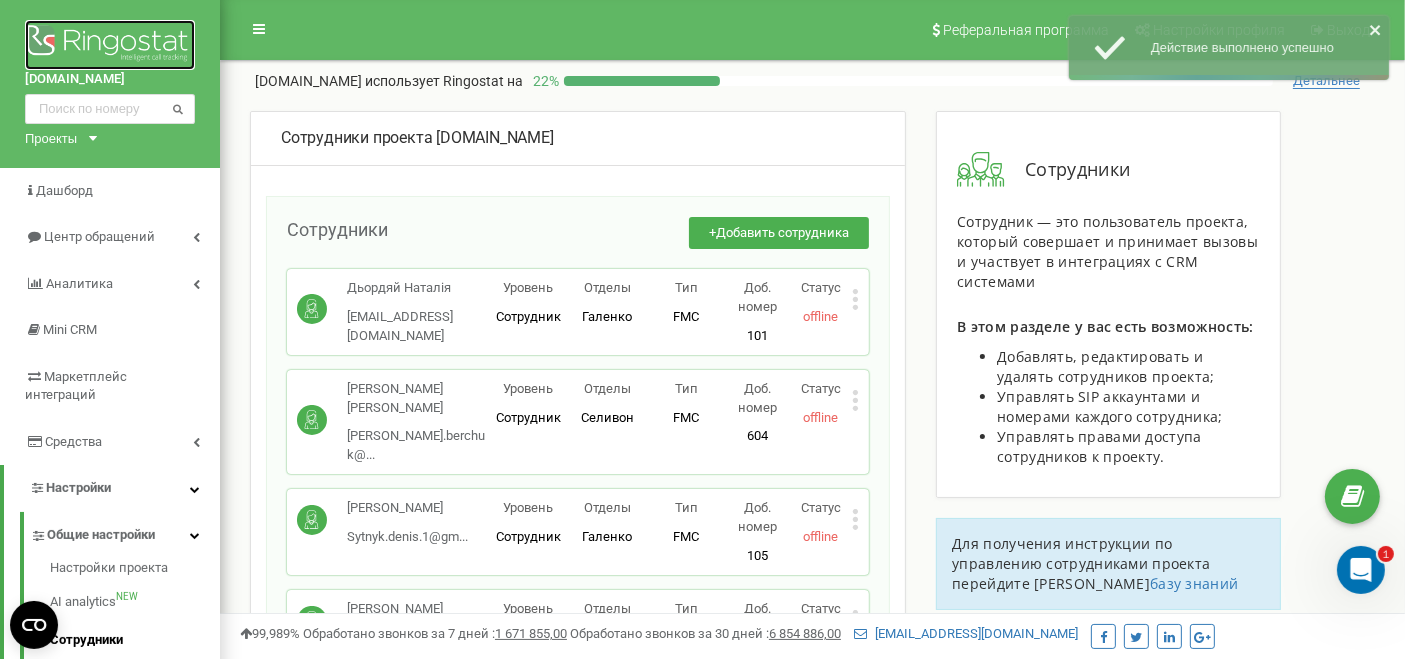 click at bounding box center [110, 45] 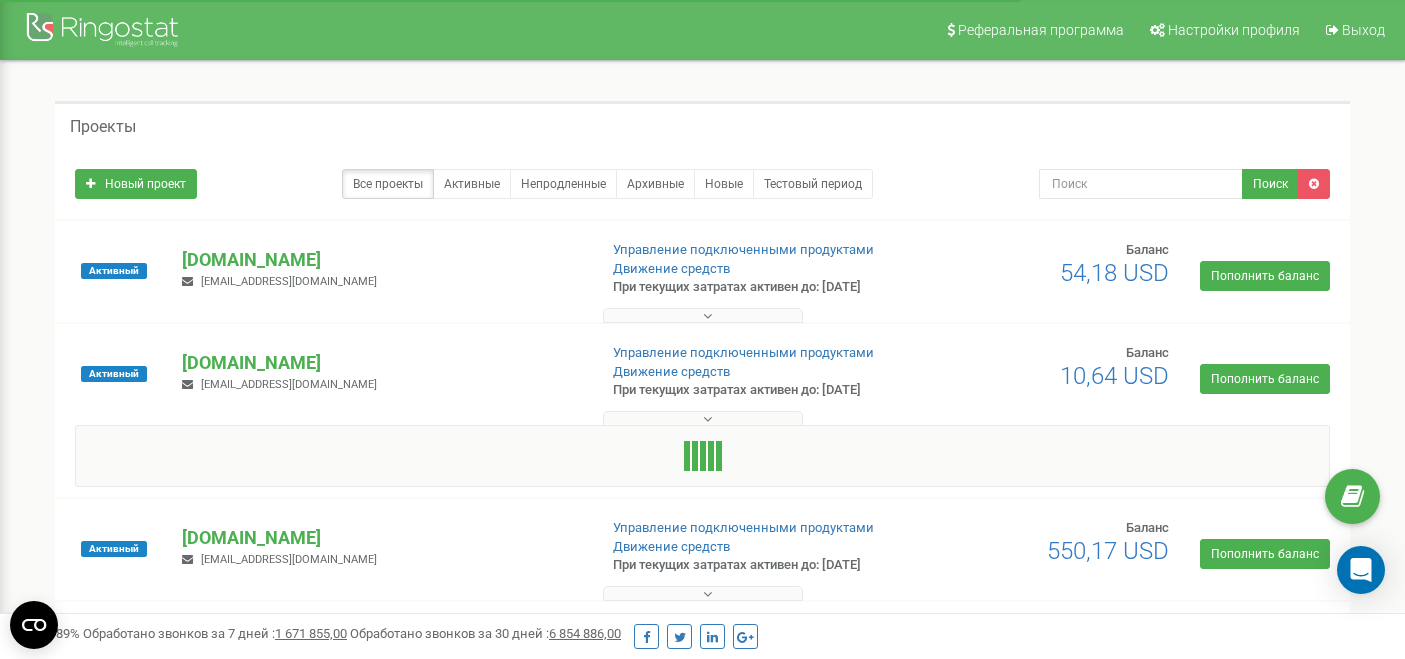 scroll, scrollTop: 0, scrollLeft: 0, axis: both 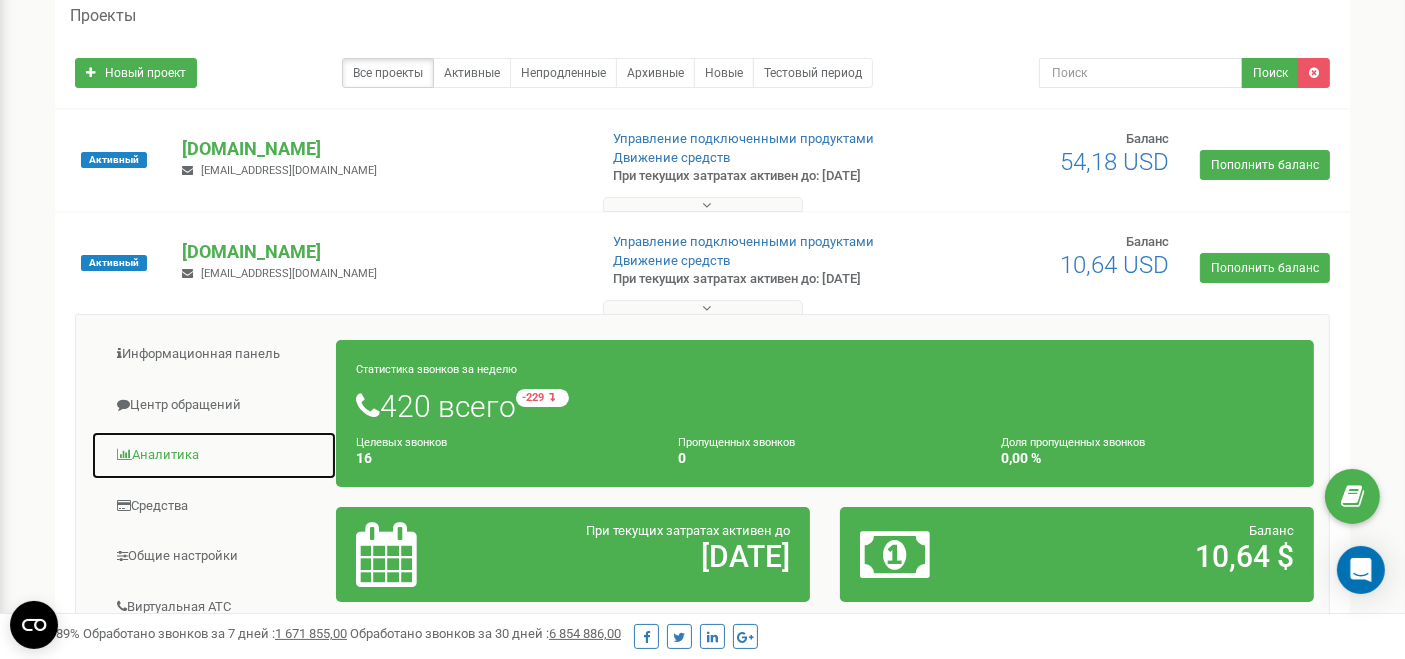 click on "Аналитика" at bounding box center (214, 455) 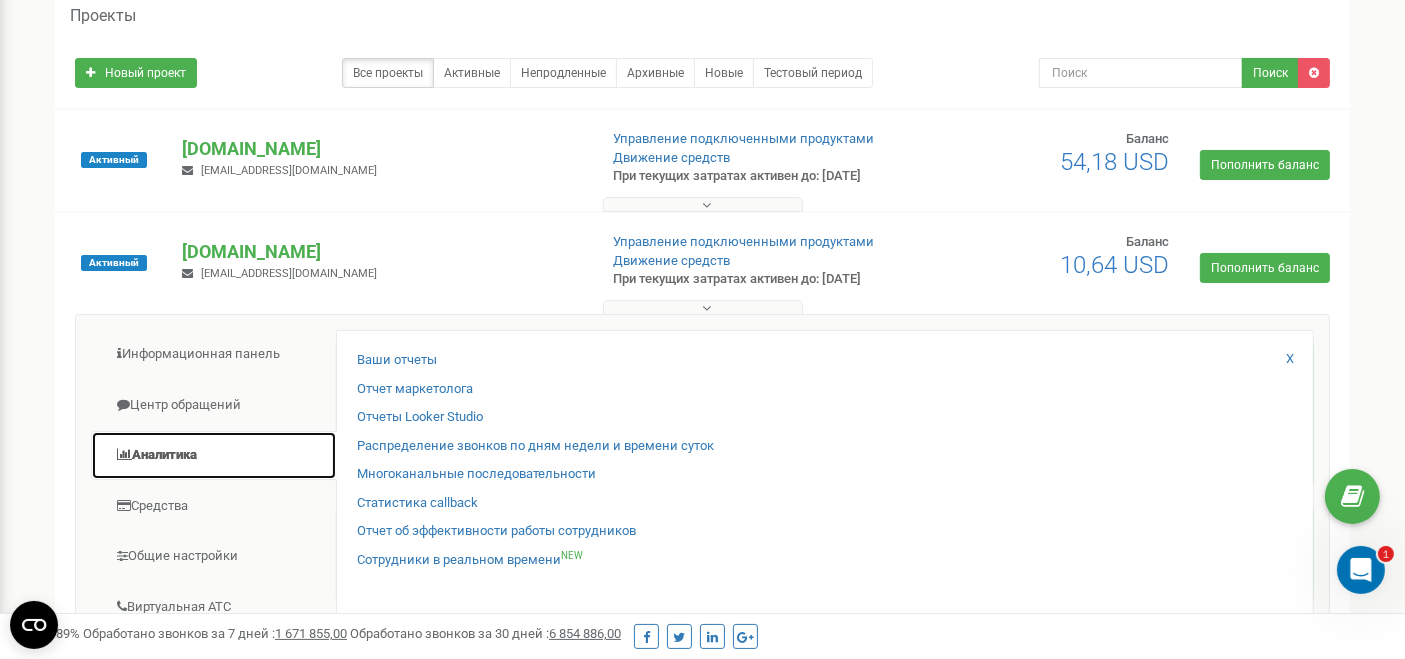 scroll, scrollTop: 0, scrollLeft: 0, axis: both 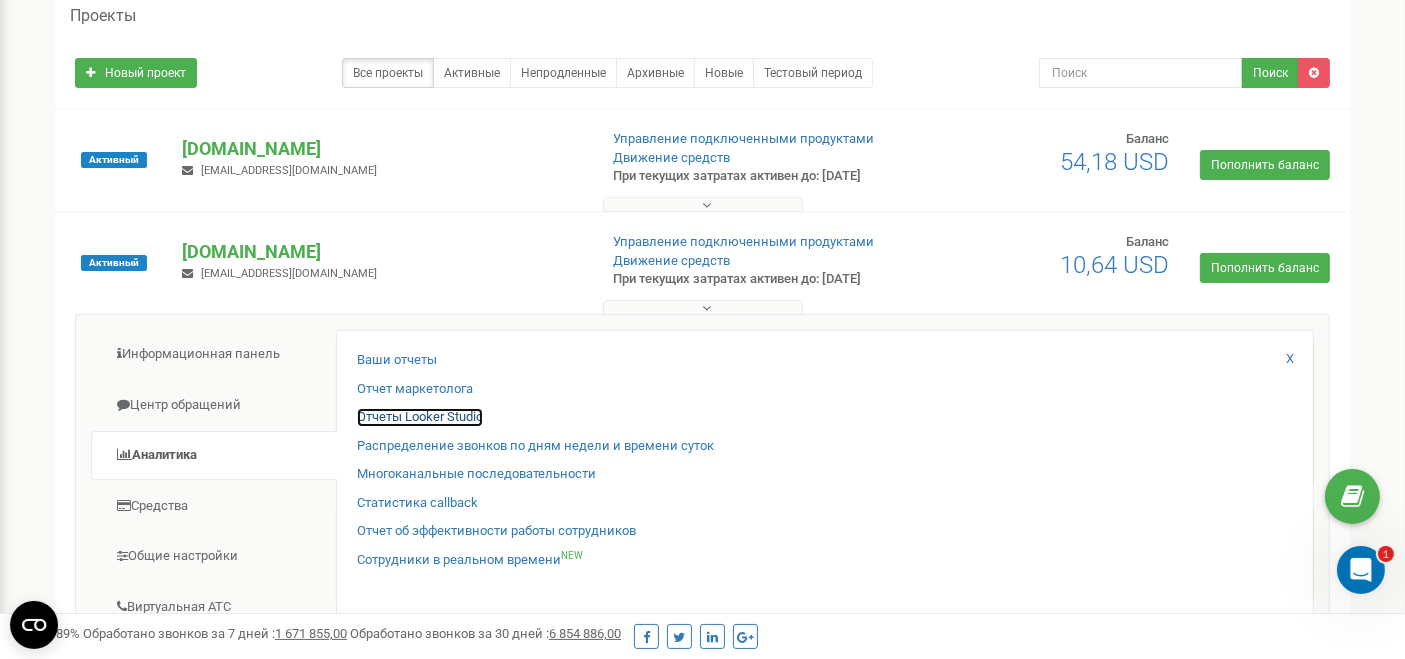 click on "Отчеты Looker Studio" at bounding box center (420, 417) 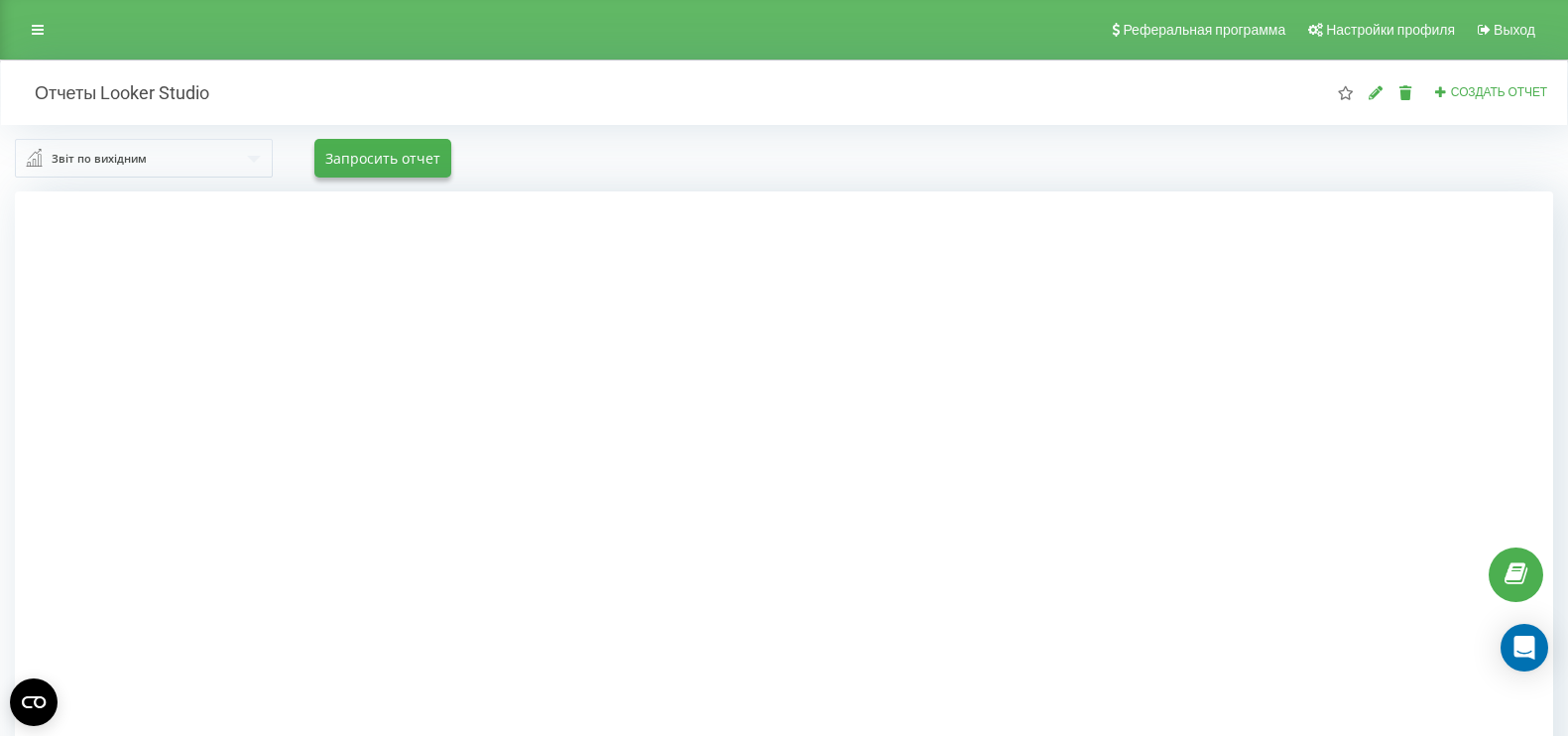scroll, scrollTop: 0, scrollLeft: 0, axis: both 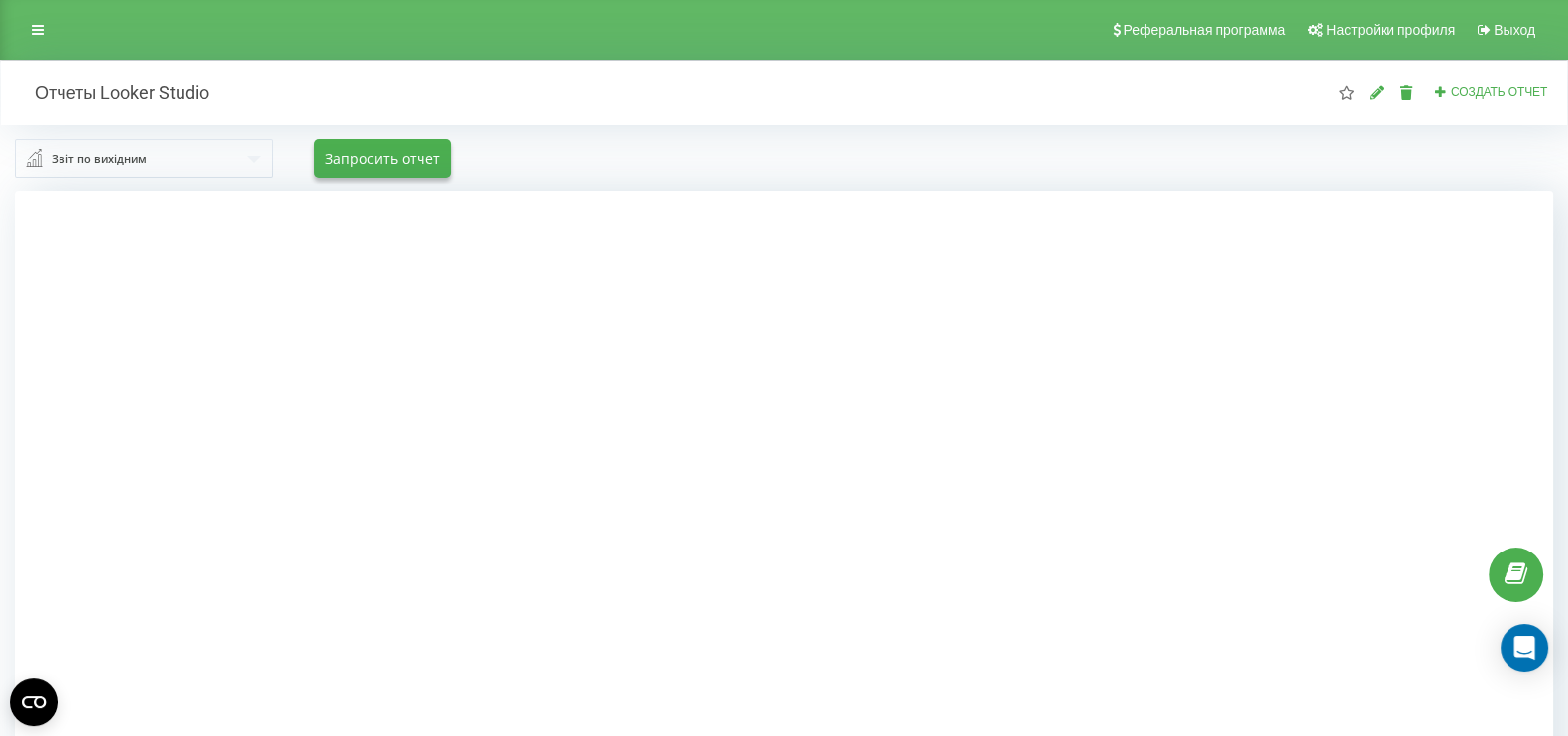 click at bounding box center (784, 559) 